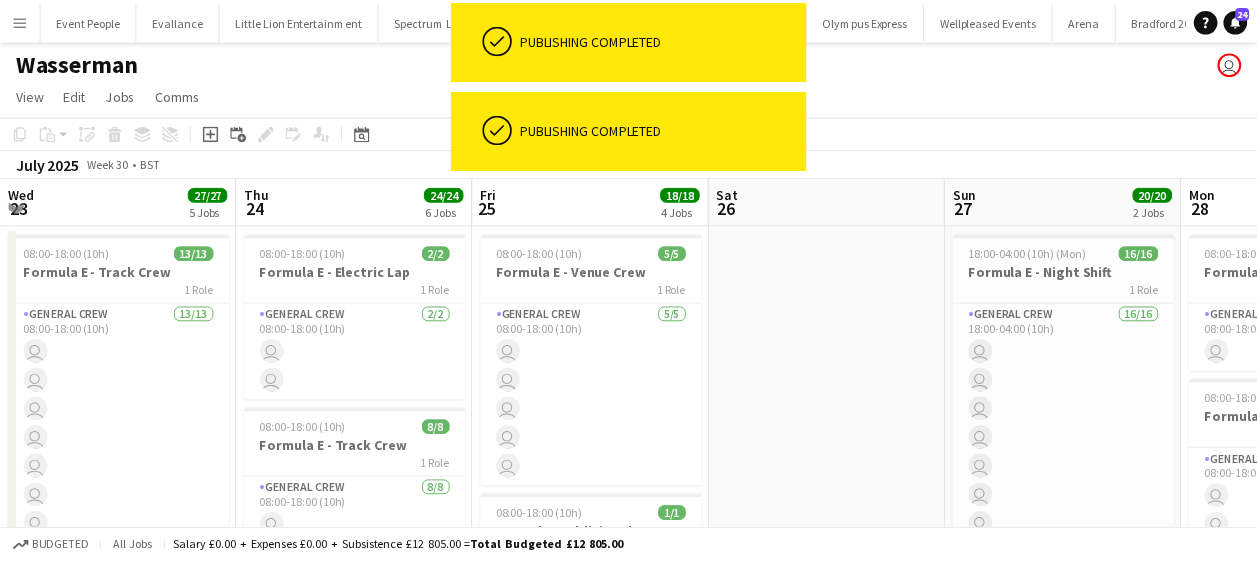 scroll, scrollTop: 0, scrollLeft: 0, axis: both 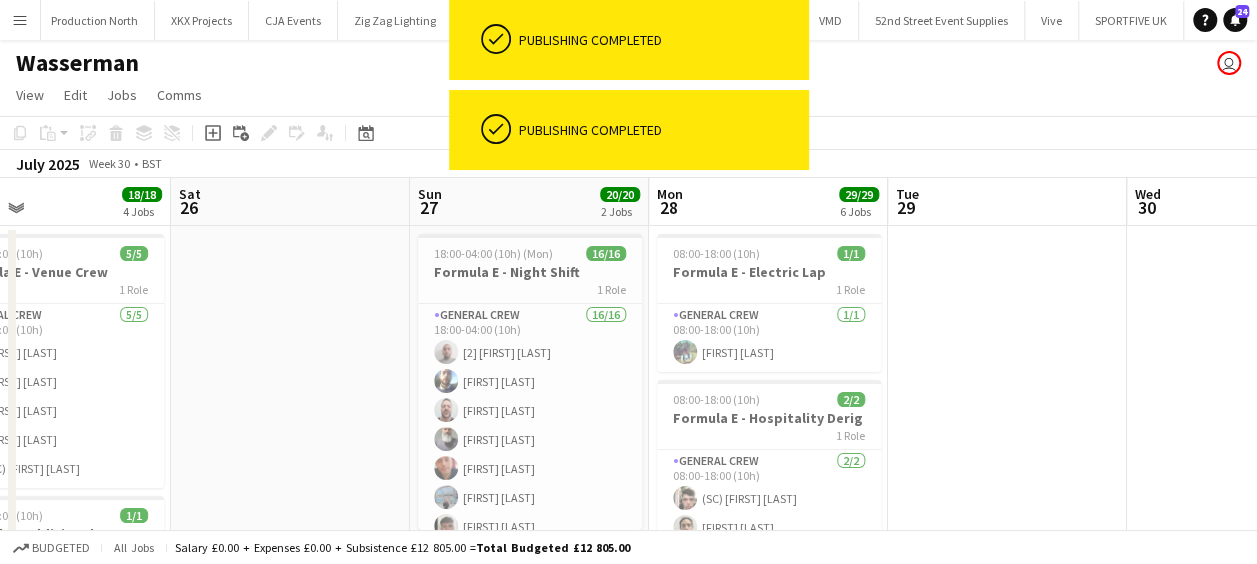 drag, startPoint x: 992, startPoint y: 277, endPoint x: 606, endPoint y: 284, distance: 386.06348 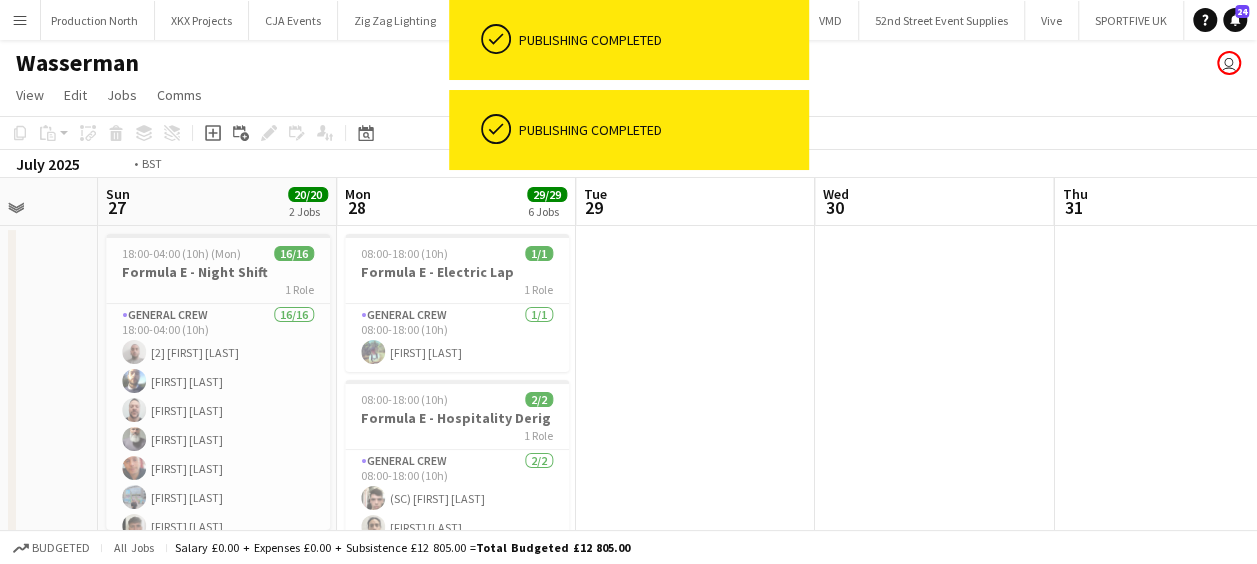 drag, startPoint x: 902, startPoint y: 338, endPoint x: 486, endPoint y: 341, distance: 416.0108 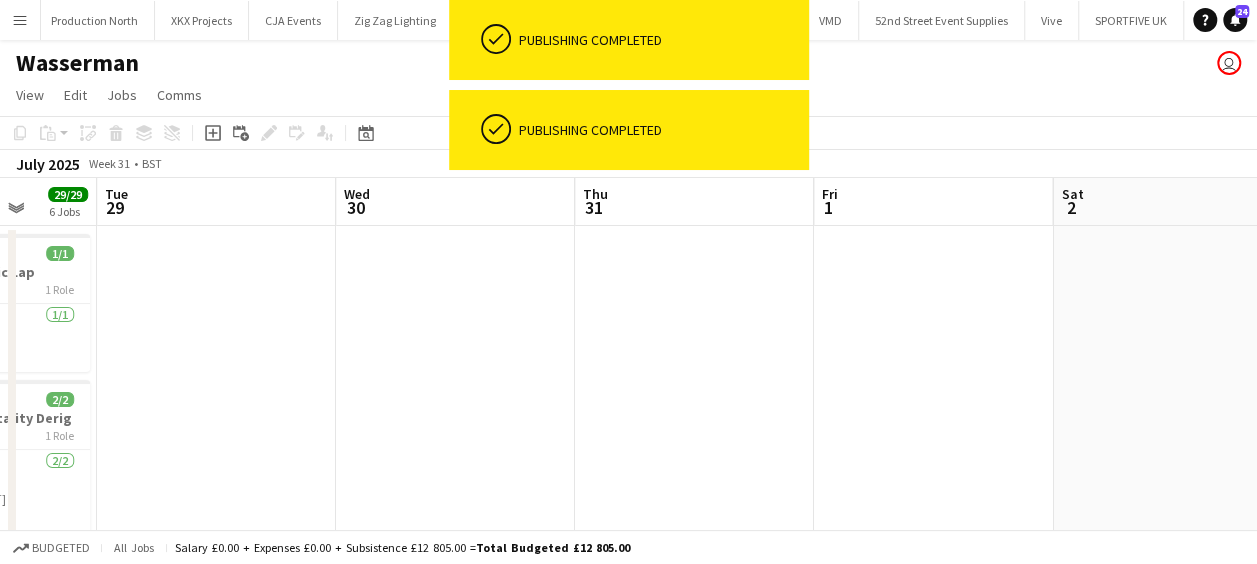 click on "Fri   25   18/18   4 Jobs   Sat   26   Sun   27   20/20   2 Jobs   Mon   28   29/29   6 Jobs   Tue   29   Wed   30   Thu   31   Fri   1   Sat   2   Sun   3   Mon   4      08:00-18:00 (10h)    5/5   Formula E - Venue Crew   1 Role   General Crew   5/5   08:00-18:00 (10h)
[FIRST] [LAST] [FIRST] [LAST] [FIRST] [LAST] [FIRST] [LAST] (SC) [FIRST] [LAST]     08:00-18:00 (10h)    1/1   Formula E Additional   1 Role   General Crew   1/1   08:00-18:00 (10h)
[FIRST] [LAST]     18:00-04:00 (10h) (Sat)   8/8   Formula E - Night Shift   2 Roles   Crew Chief   1/1   18:00-04:00 (10h)
[FIRST] [LAST]  General Crew   7/7   18:00-04:00 (10h)
[FIRST] [LAST] [FIRST] [LAST] [FIRST] [LAST] [FIRST] [LAST] [FIRST] [LAST] [FIRST] [LAST] [FIRST] [LAST]     18:00-04:00 (10h) (Sat)   4/4   Formula E -1/2 Bridge    1 Role   General Crew   4/4   18:00-04:00 (10h)
[FIRST] [LAST] [FIRST] [LAST] [2] [FIRST] [LAST] [FIRST] [LAST]     18:00-04:00 (10h) (Mon)   16/16   Formula E - Night Shift   1 Role   General Crew   16/16  [FIRST] [LAST]" at bounding box center [628, 938] 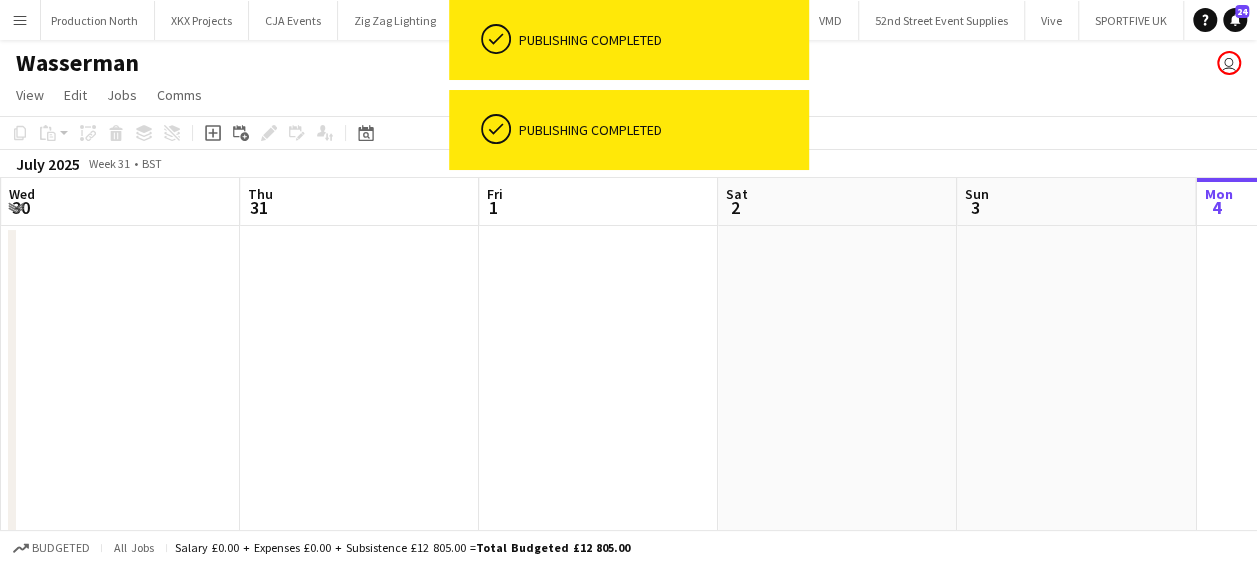 drag, startPoint x: 666, startPoint y: 420, endPoint x: 363, endPoint y: 393, distance: 304.2006 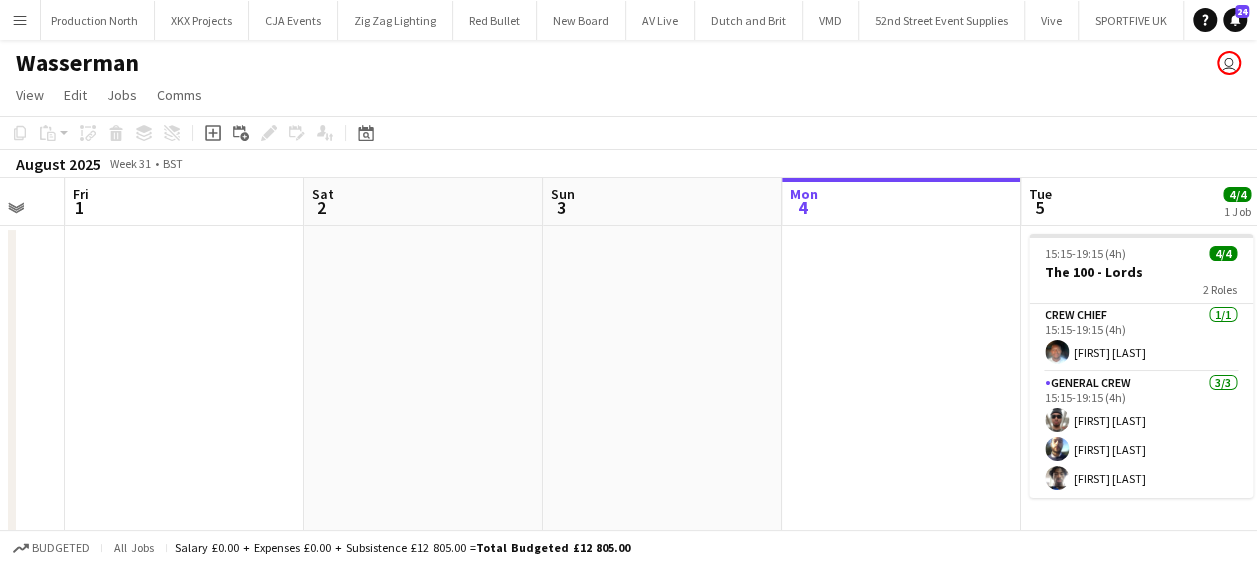 drag, startPoint x: 438, startPoint y: 390, endPoint x: 364, endPoint y: 383, distance: 74.330345 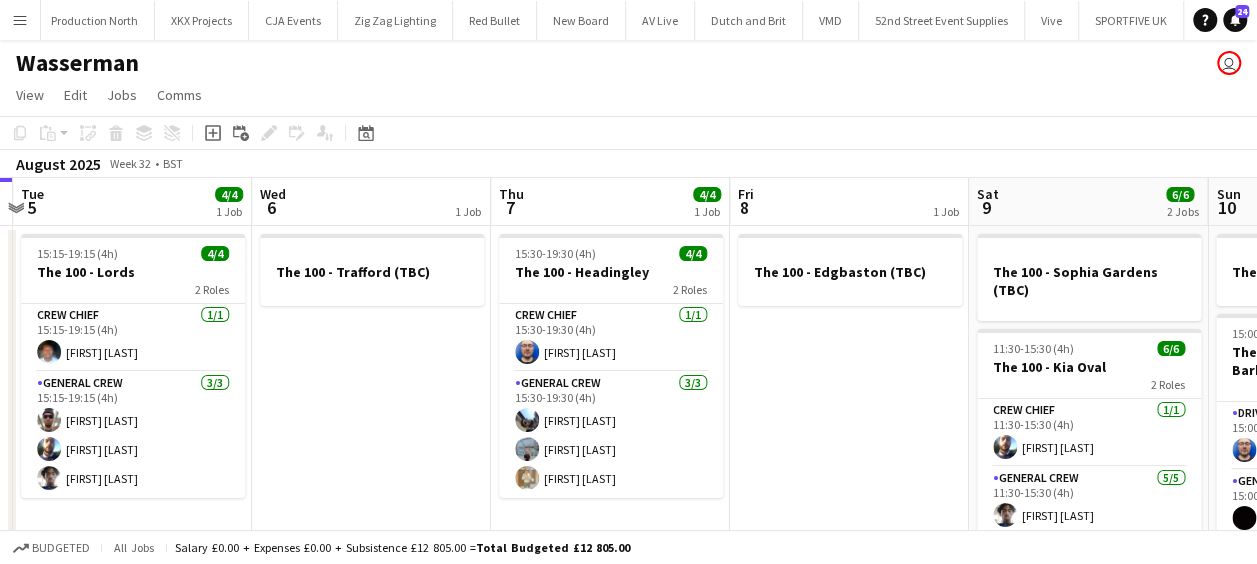 click on "Sat   2   Sun   3   Mon   4   Tue   5   4/4   1 Job   Wed   6   1 Job   Thu   7   4/4   1 Job   Fri   8   1 Job   Sat   9   6/6   2 Jobs   Sun   10   4/4   2 Jobs   Mon   11   1 Job   Tue   12   1 Job      15:15-19:15 (4h)    4/4   The 100 - Lords   2 Roles   Crew Chief   1/1   15:15-19:15 (4h)
[FIRST] [LAST]  General Crew   3/3   15:15-19:15 (4h)
[FIRST] [LAST] [FIRST] [LAST] [FIRST] [LAST]     The 100 - Trafford (TBC)      15:30-19:30 (4h)    4/4   The 100 - Headingley    2 Roles   Crew Chief   1/1   15:30-19:30 (4h)
[FIRST] [LAST]  General Crew   3/3   15:30-19:30 (4h)
[FIRST] [LAST] [FIRST] [LAST] [FIRST] [LAST]     The 100 - Edgbaston (TBC)      The 100 - Sophia Gardens (TBC)      11:30-15:30 (4h)    6/6   The 100 - Kia Oval    2 Roles   Crew Chief   1/1   11:30-15:30 (4h)
[FIRST] [LAST]  General Crew   5/5   11:30-15:30 (4h)
[FIRST] [LAST] [FIRST] [LAST] [FIRST] [LAST] [FIRST] [LAST] [FIRST] [LAST]     The 100 - Ageas Bowl (TBC)      15:00-19:00 (4h)    4/4   The 100 - Trent Bridge - [LAST] is chief   1/1" at bounding box center [628, 938] 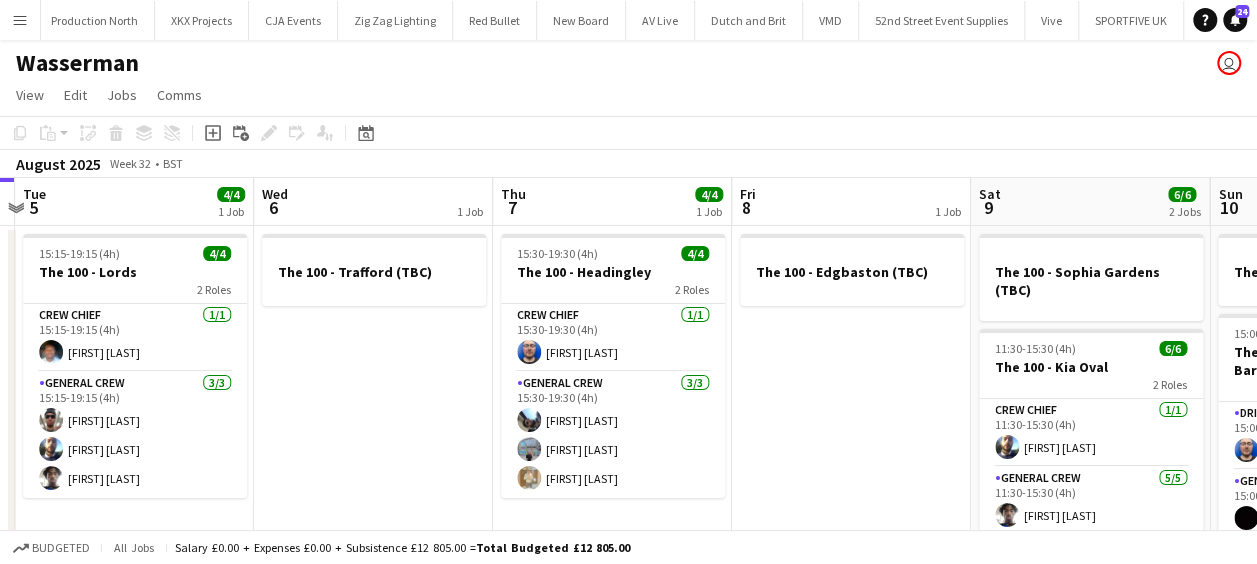 drag, startPoint x: 781, startPoint y: 367, endPoint x: 566, endPoint y: 362, distance: 215.05814 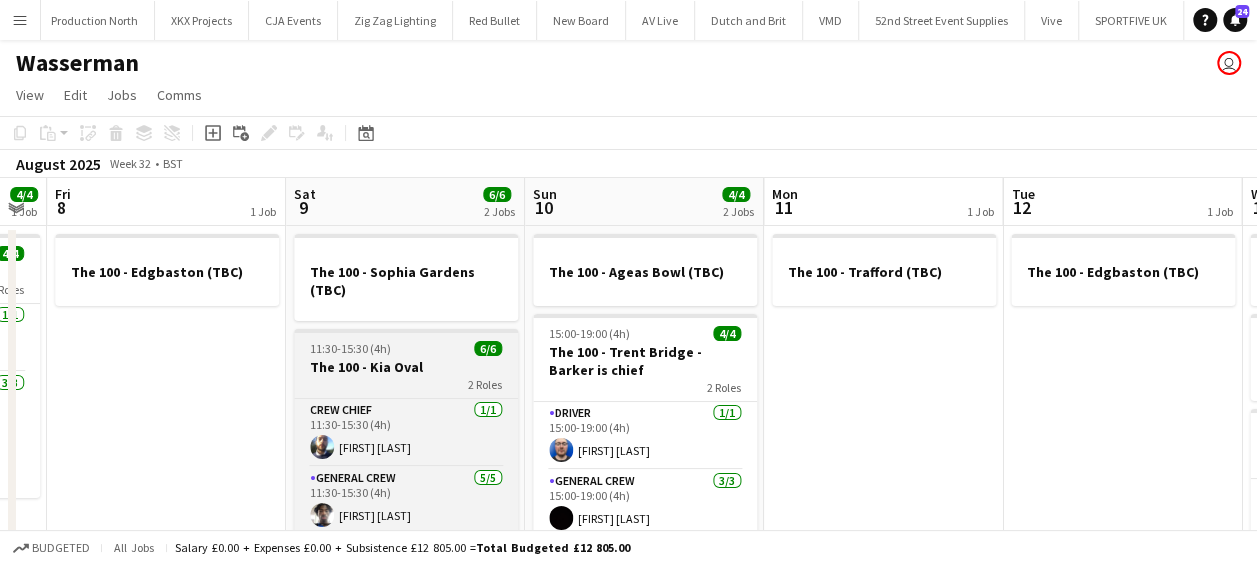 drag, startPoint x: 527, startPoint y: 373, endPoint x: 474, endPoint y: 362, distance: 54.129475 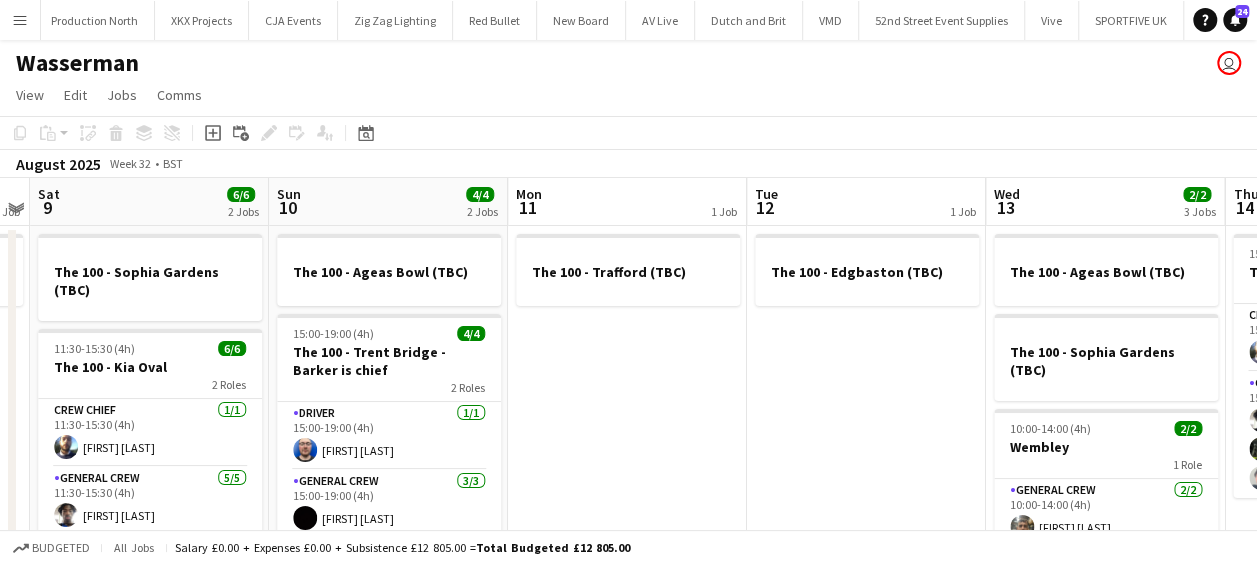 drag, startPoint x: 759, startPoint y: 378, endPoint x: 599, endPoint y: 378, distance: 160 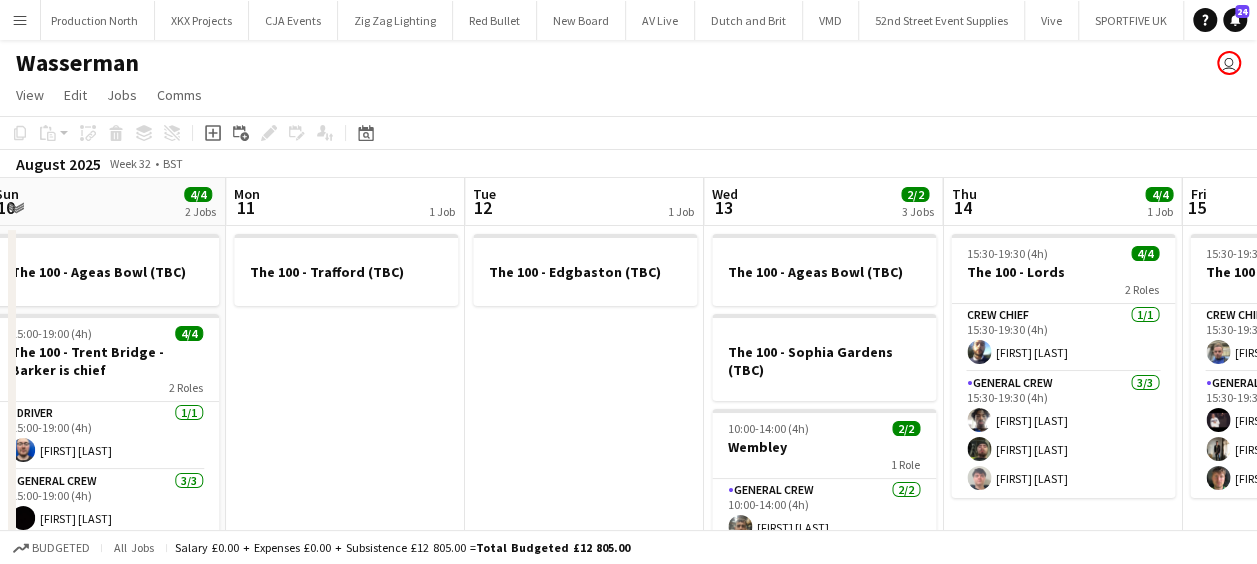 drag, startPoint x: 486, startPoint y: 396, endPoint x: 529, endPoint y: 386, distance: 44.14748 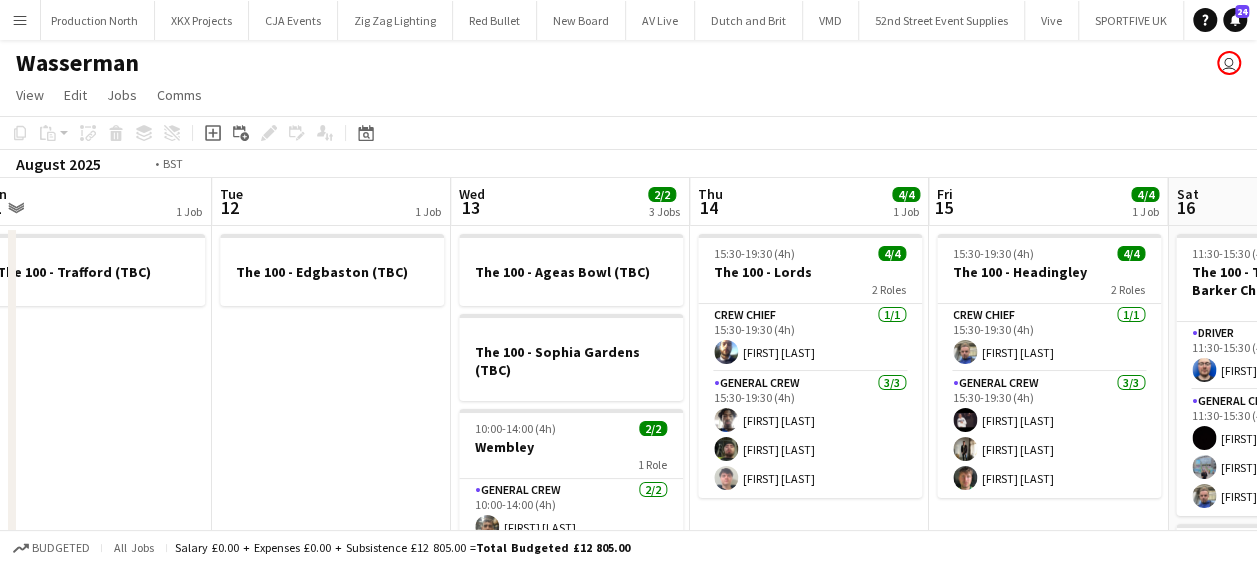 drag, startPoint x: 503, startPoint y: 396, endPoint x: 322, endPoint y: 389, distance: 181.13531 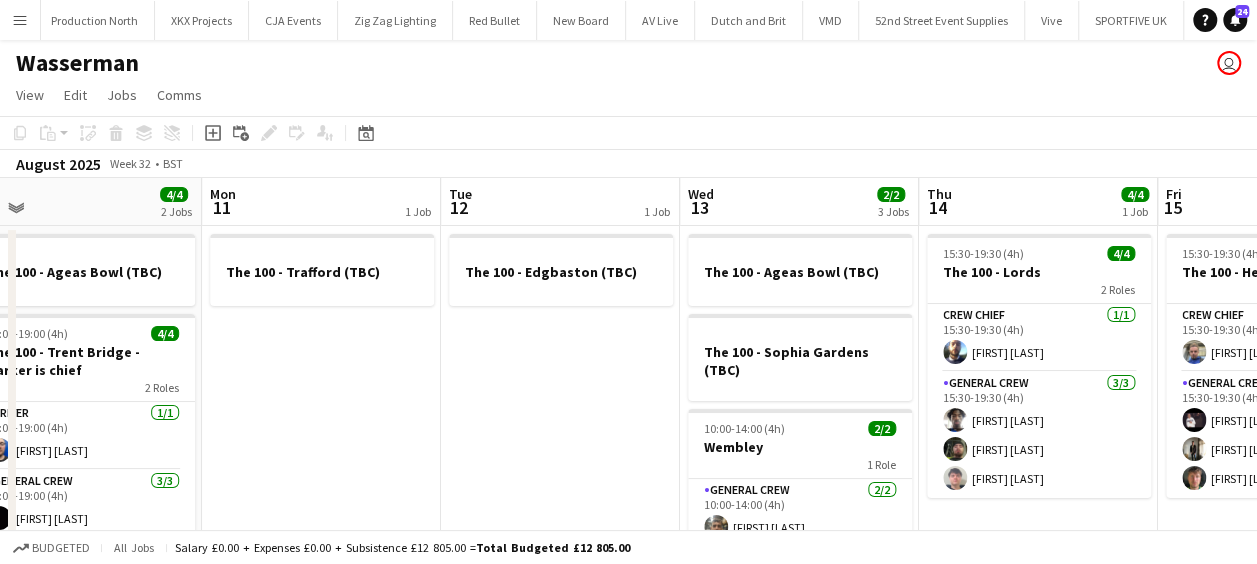 drag, startPoint x: 444, startPoint y: 390, endPoint x: 201, endPoint y: 384, distance: 243.07407 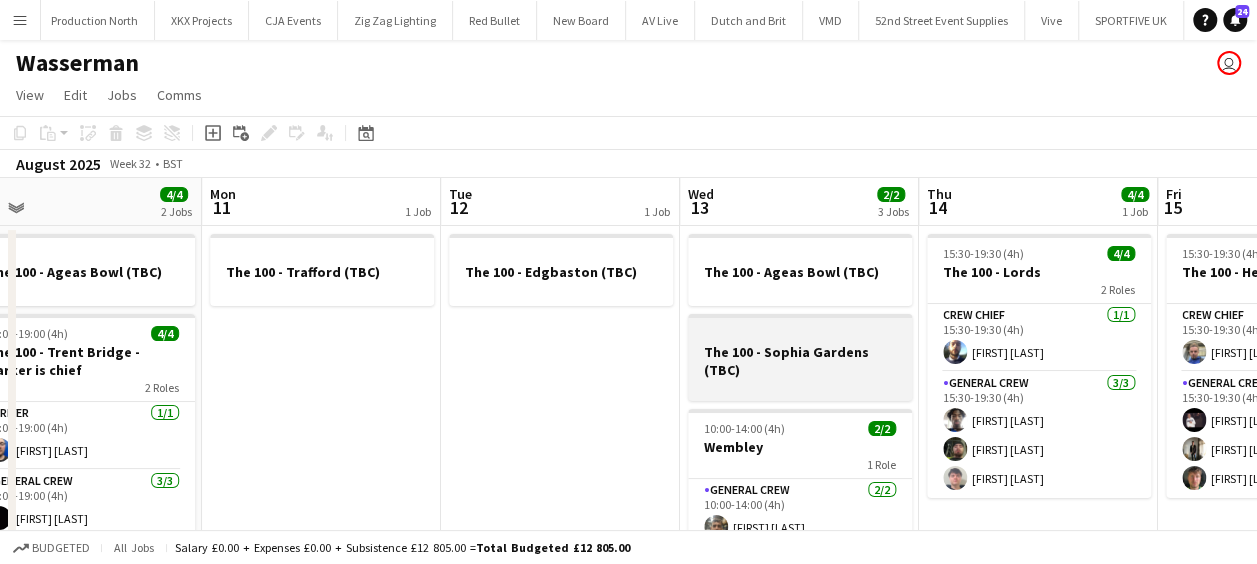 scroll, scrollTop: 0, scrollLeft: 516, axis: horizontal 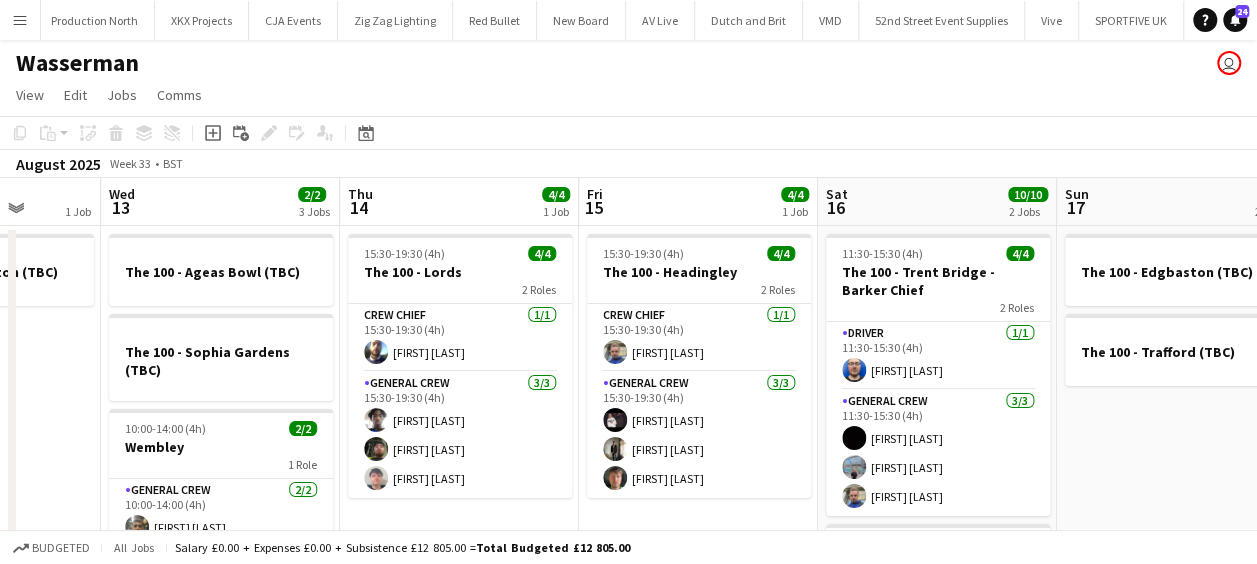 drag, startPoint x: 534, startPoint y: 433, endPoint x: 478, endPoint y: 433, distance: 56 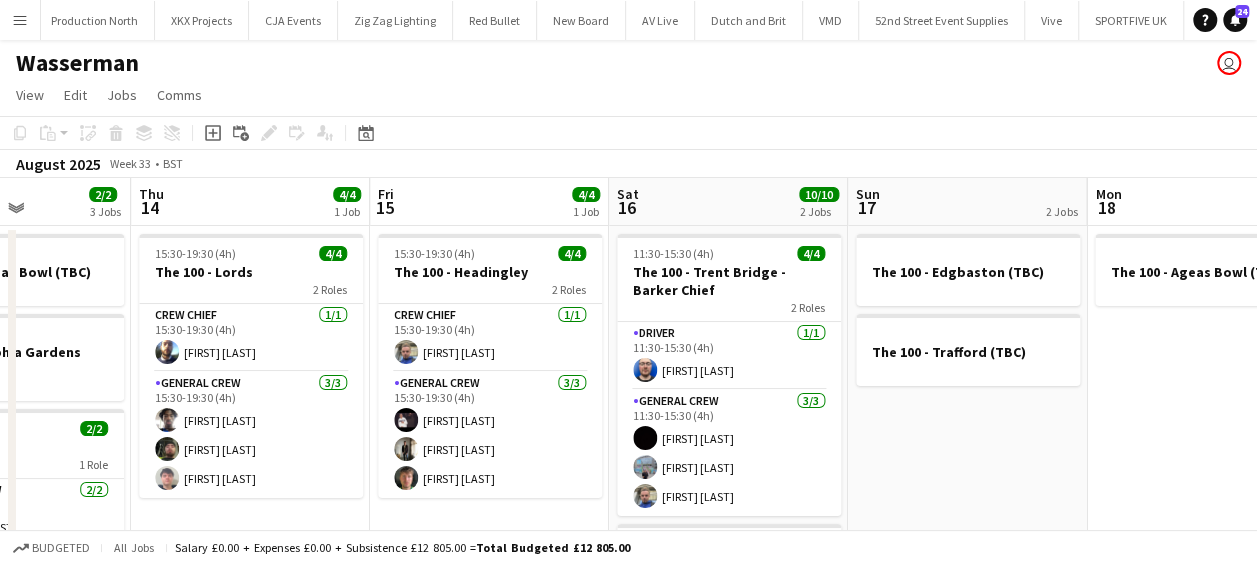 scroll, scrollTop: 0, scrollLeft: 892, axis: horizontal 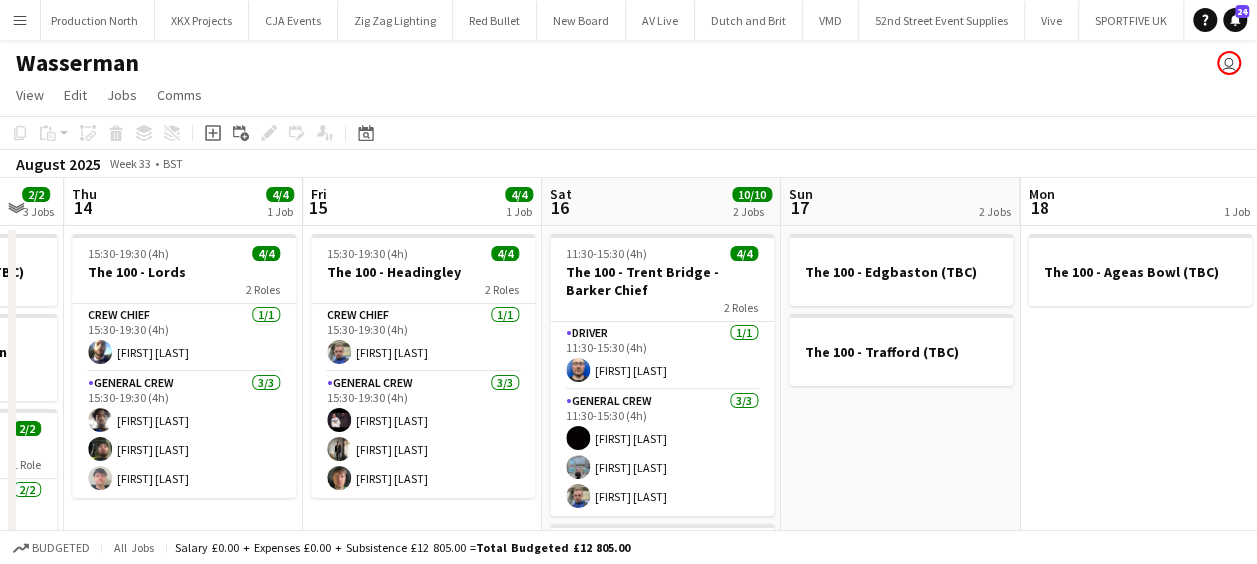 drag, startPoint x: 679, startPoint y: 504, endPoint x: 403, endPoint y: 493, distance: 276.21912 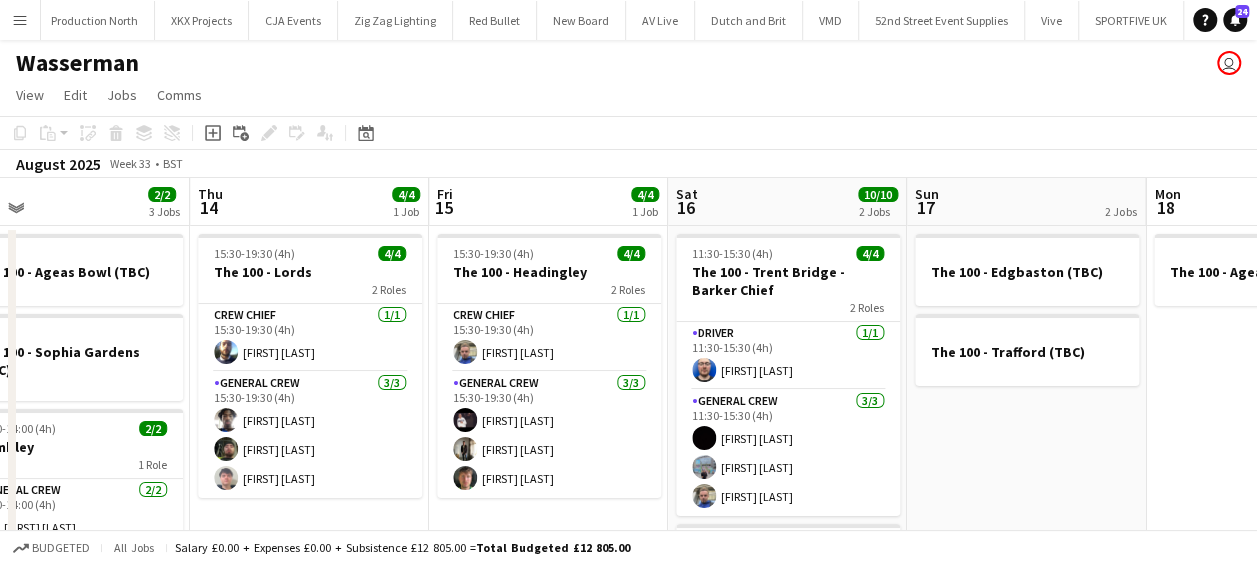 scroll, scrollTop: 0, scrollLeft: 686, axis: horizontal 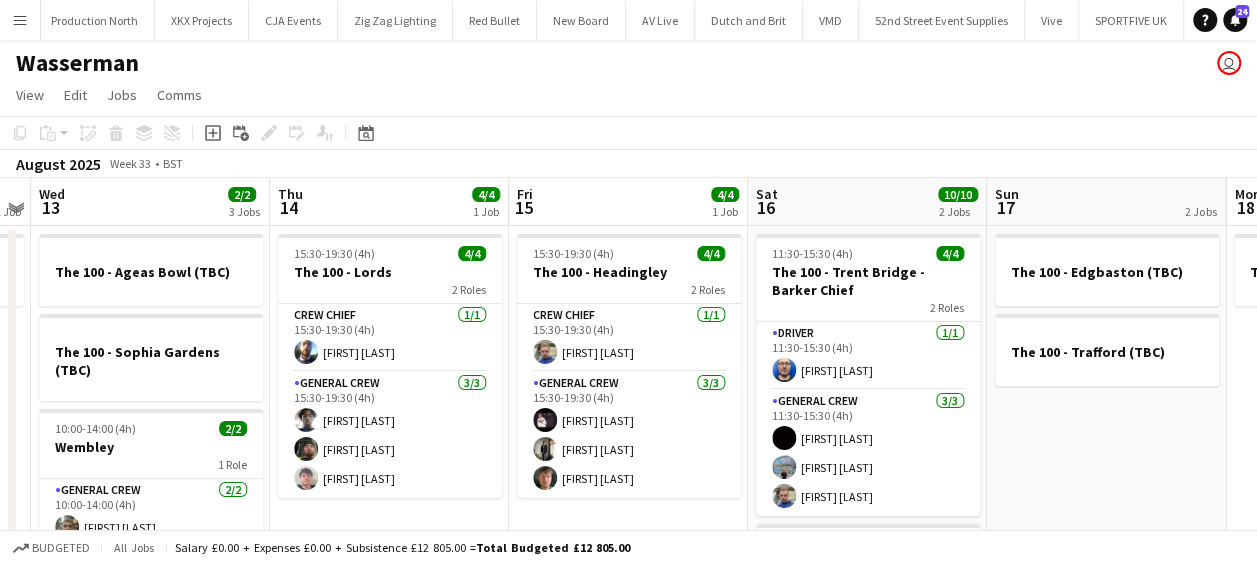 drag, startPoint x: 405, startPoint y: 492, endPoint x: 611, endPoint y: 495, distance: 206.02185 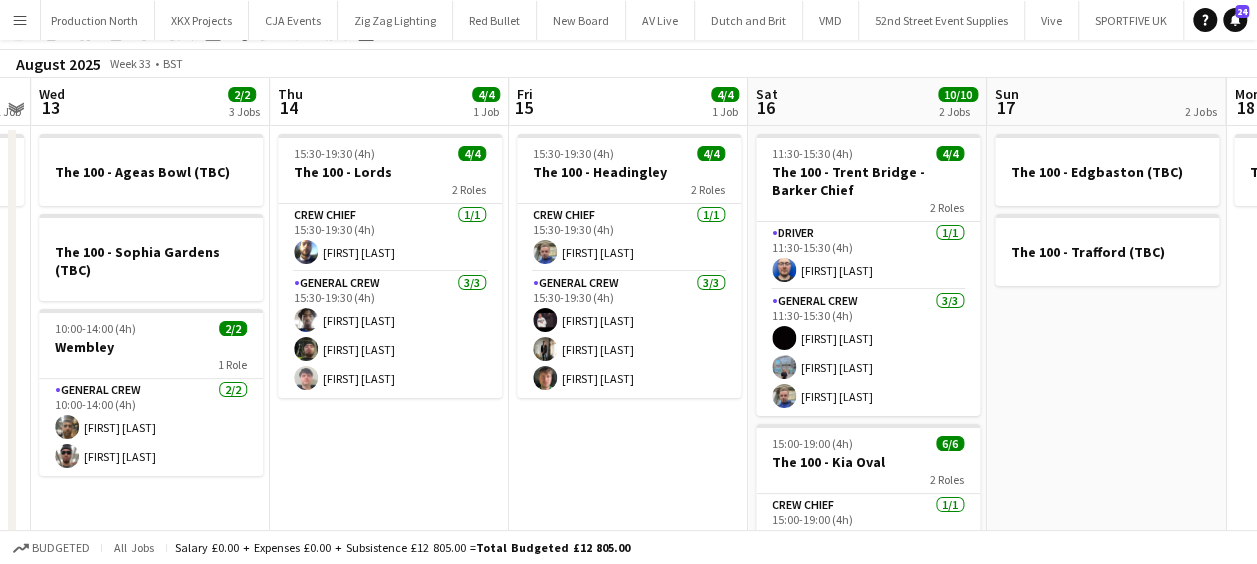 scroll, scrollTop: 0, scrollLeft: 0, axis: both 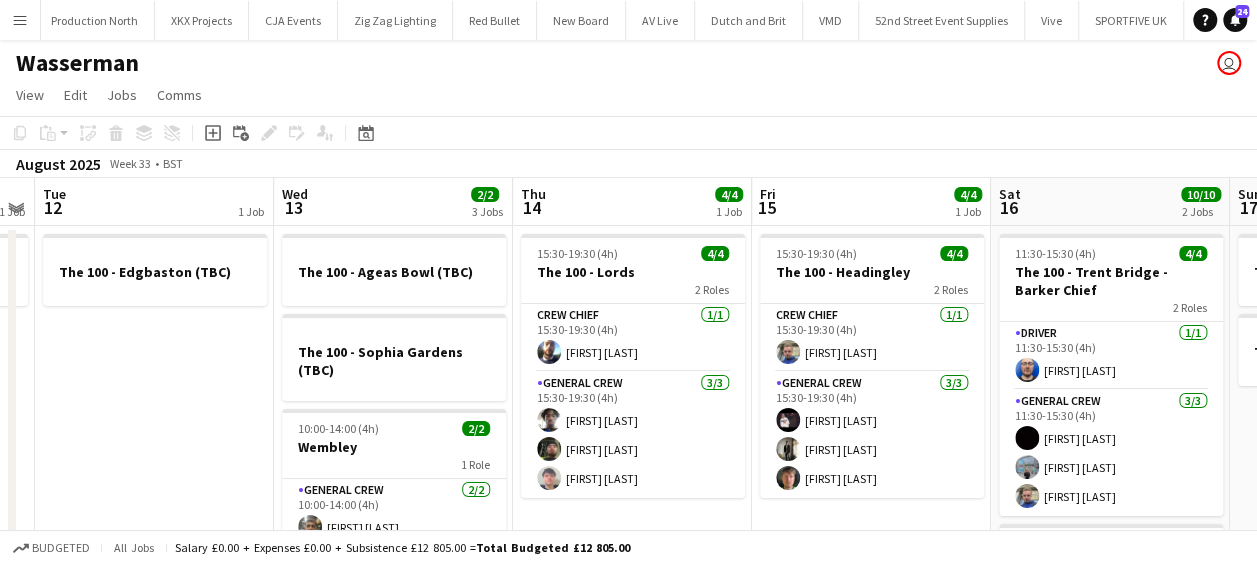 drag, startPoint x: 606, startPoint y: 496, endPoint x: 891, endPoint y: 507, distance: 285.2122 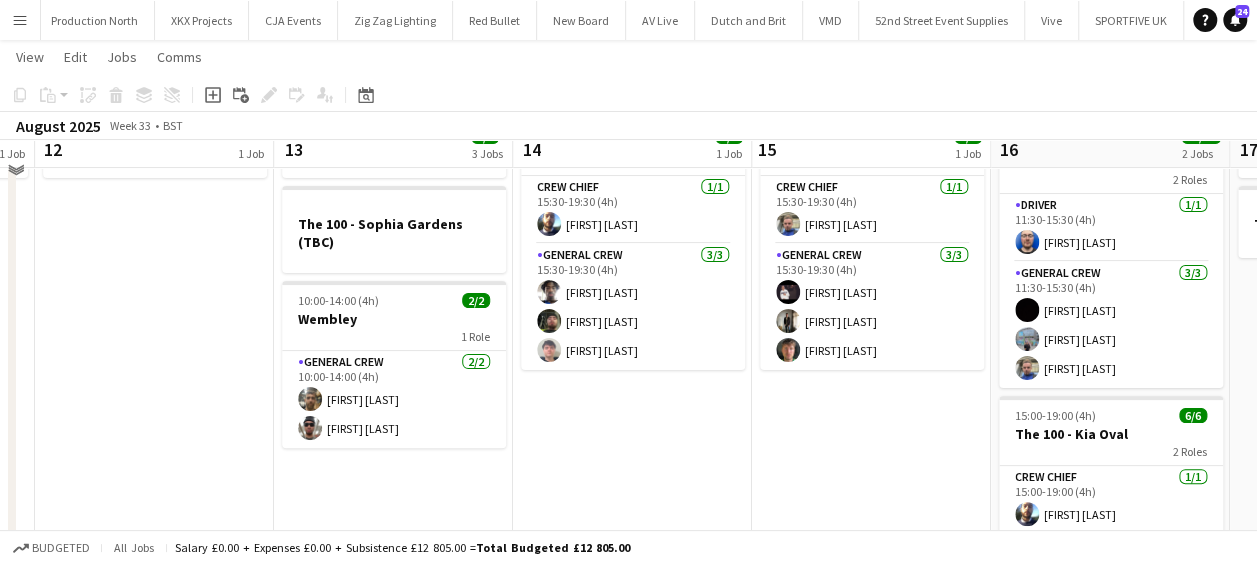 scroll, scrollTop: 100, scrollLeft: 0, axis: vertical 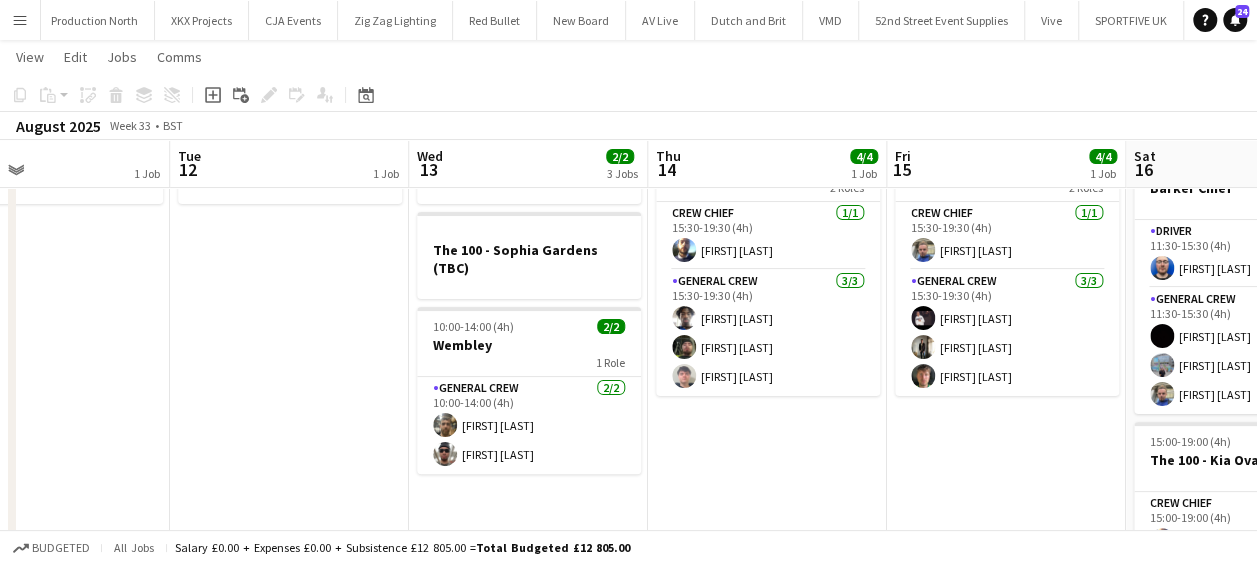 drag, startPoint x: 592, startPoint y: 474, endPoint x: 682, endPoint y: 478, distance: 90.088844 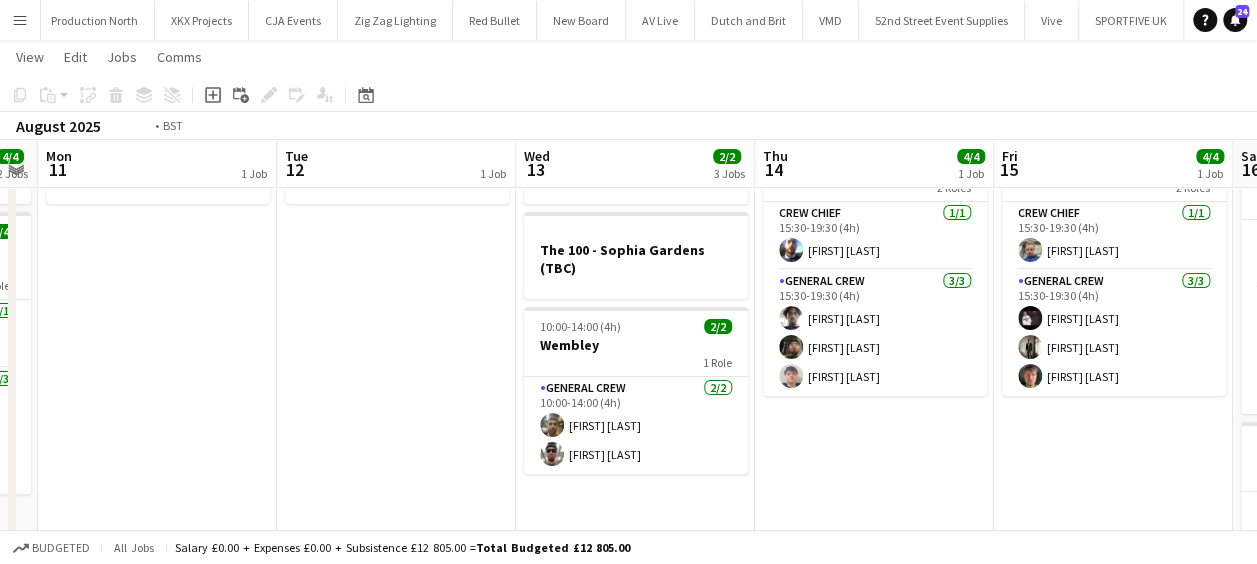drag, startPoint x: 404, startPoint y: 406, endPoint x: 495, endPoint y: 405, distance: 91.00549 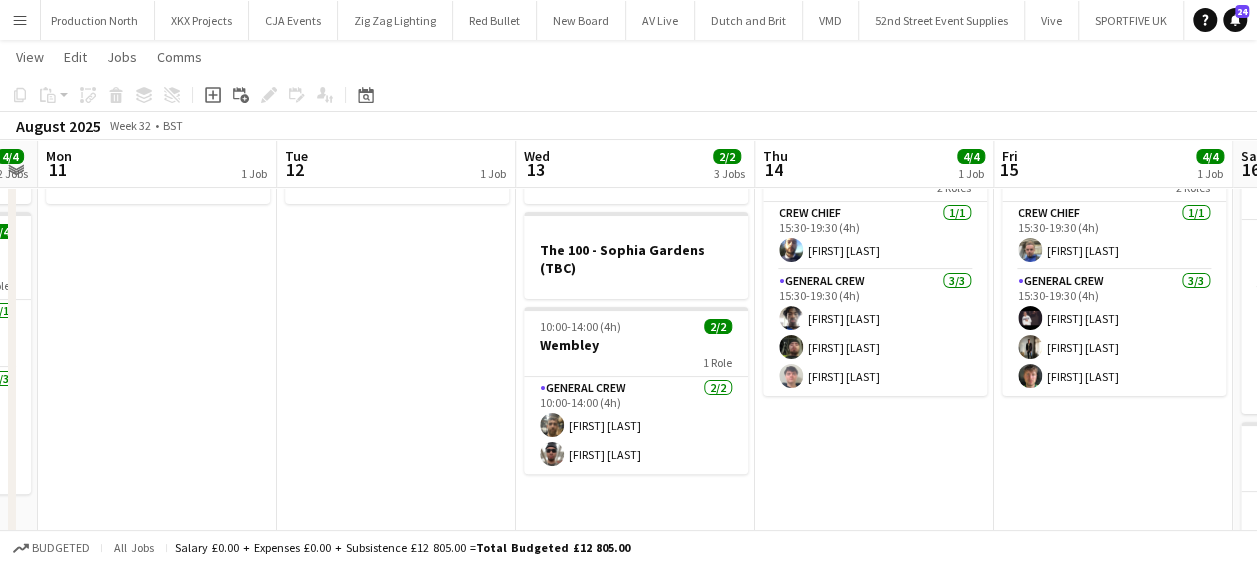 scroll, scrollTop: 0, scrollLeft: 436, axis: horizontal 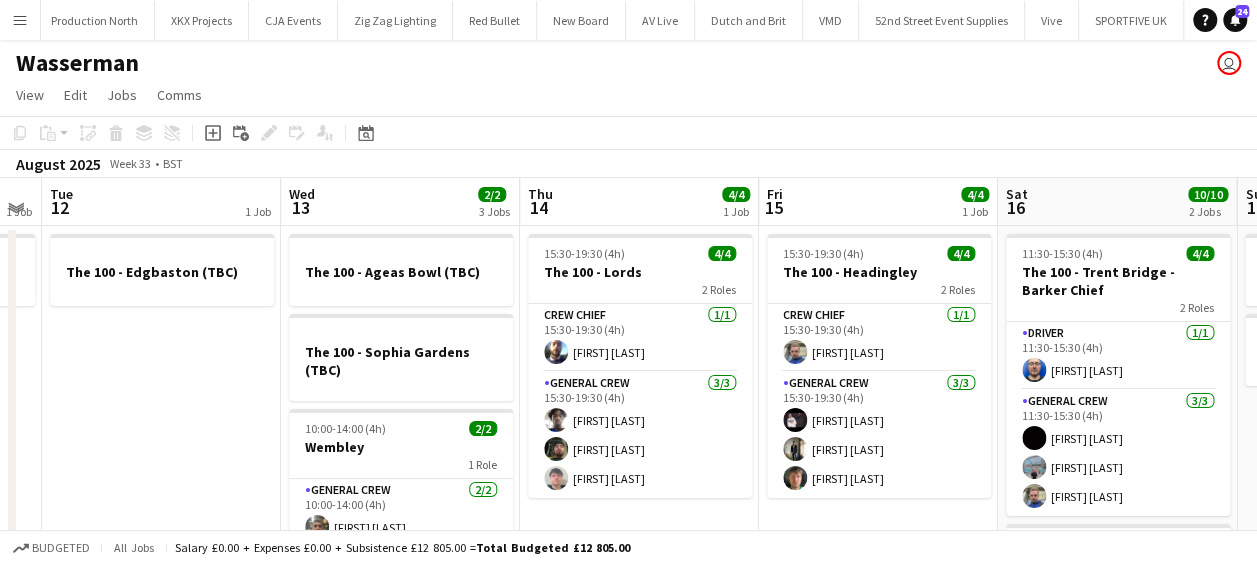drag, startPoint x: 483, startPoint y: 423, endPoint x: 243, endPoint y: 435, distance: 240.29982 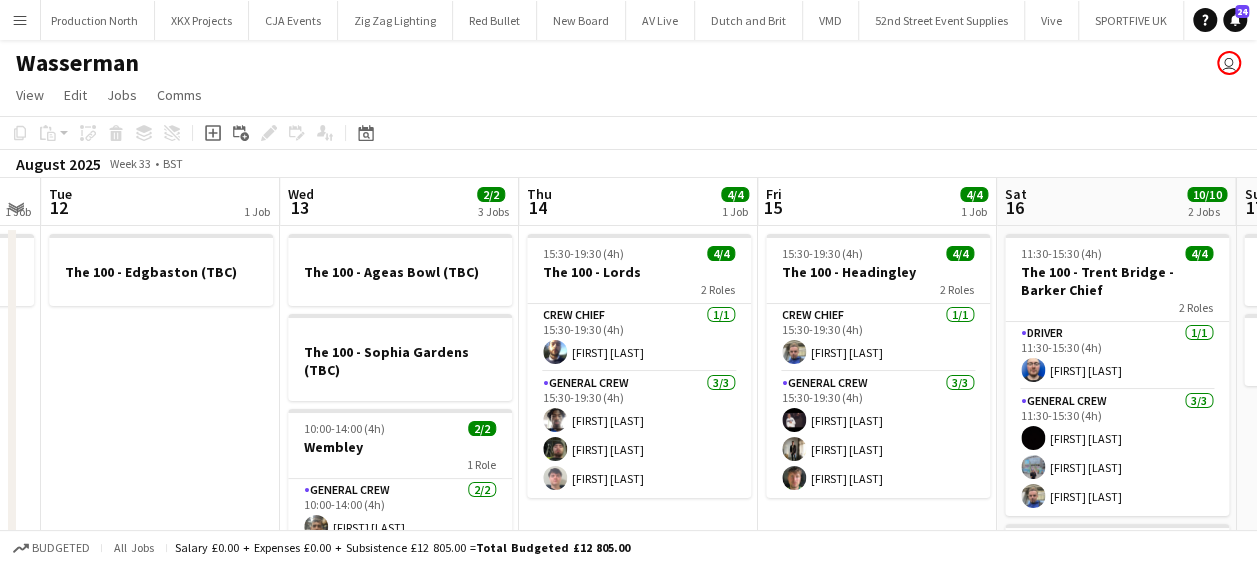 scroll, scrollTop: 0, scrollLeft: 877, axis: horizontal 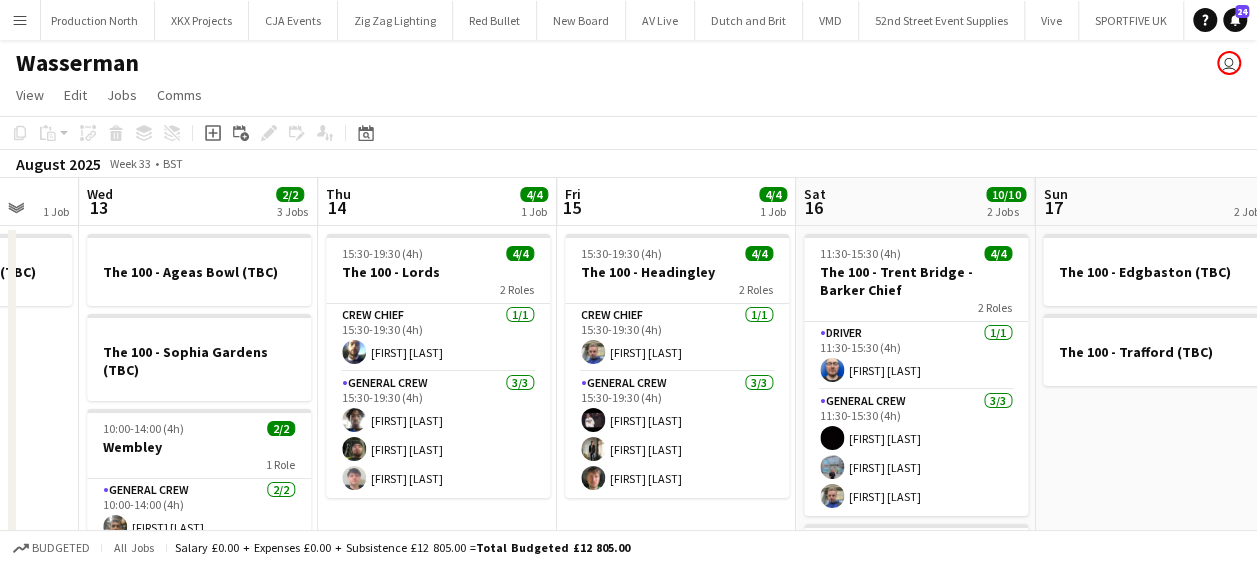 drag, startPoint x: -4, startPoint y: 429, endPoint x: 22, endPoint y: 421, distance: 27.202942 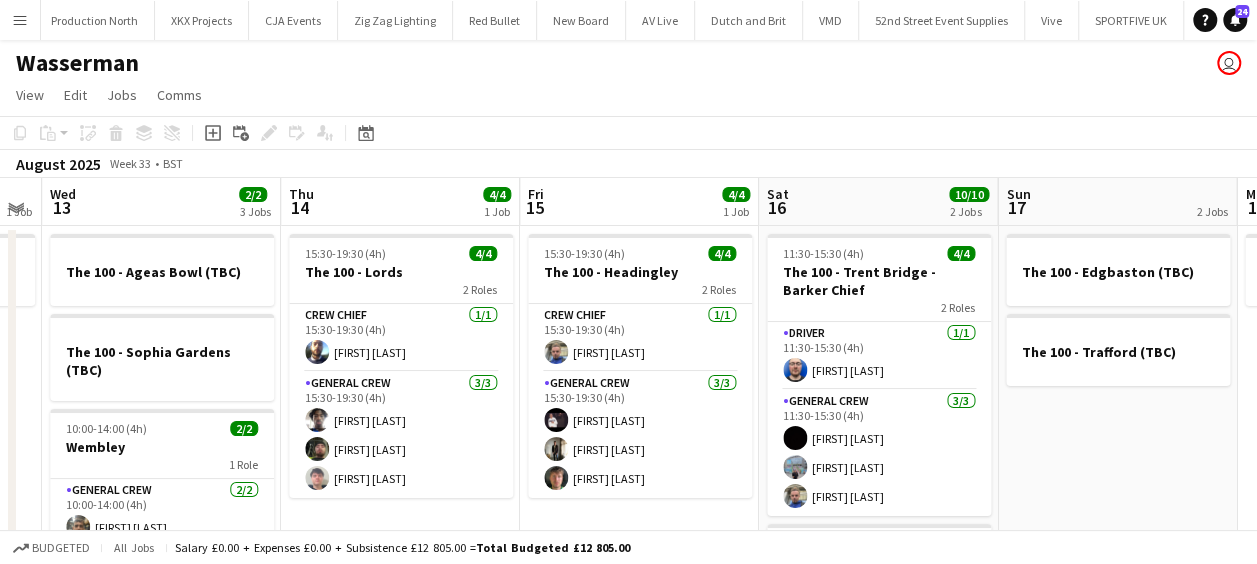 scroll, scrollTop: 0, scrollLeft: 926, axis: horizontal 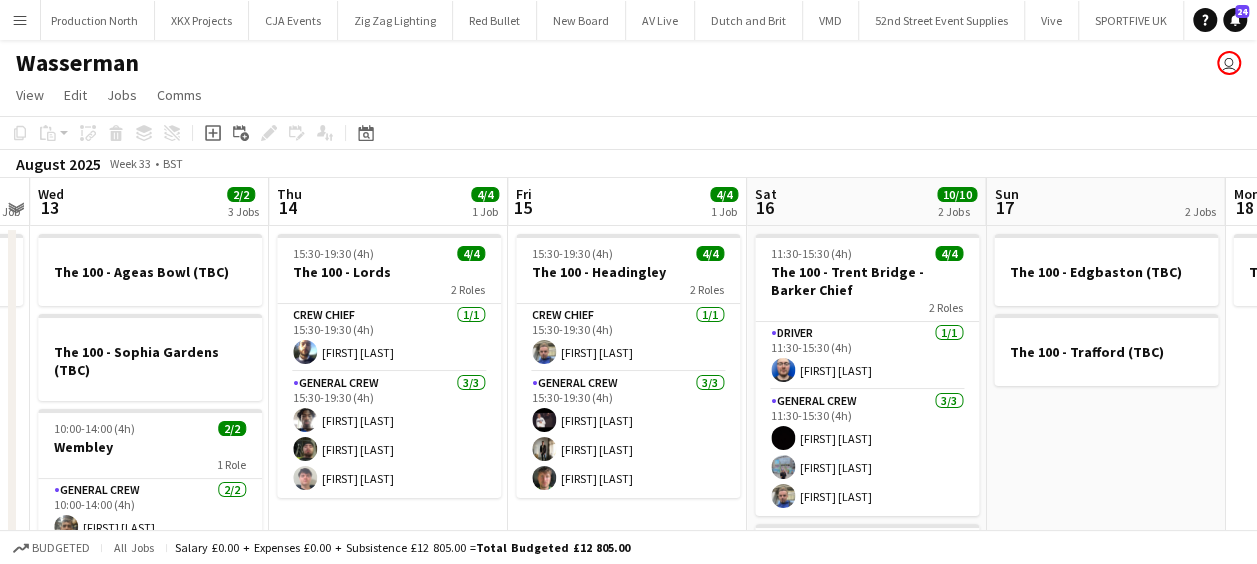 drag, startPoint x: 554, startPoint y: 476, endPoint x: 525, endPoint y: 482, distance: 29.614185 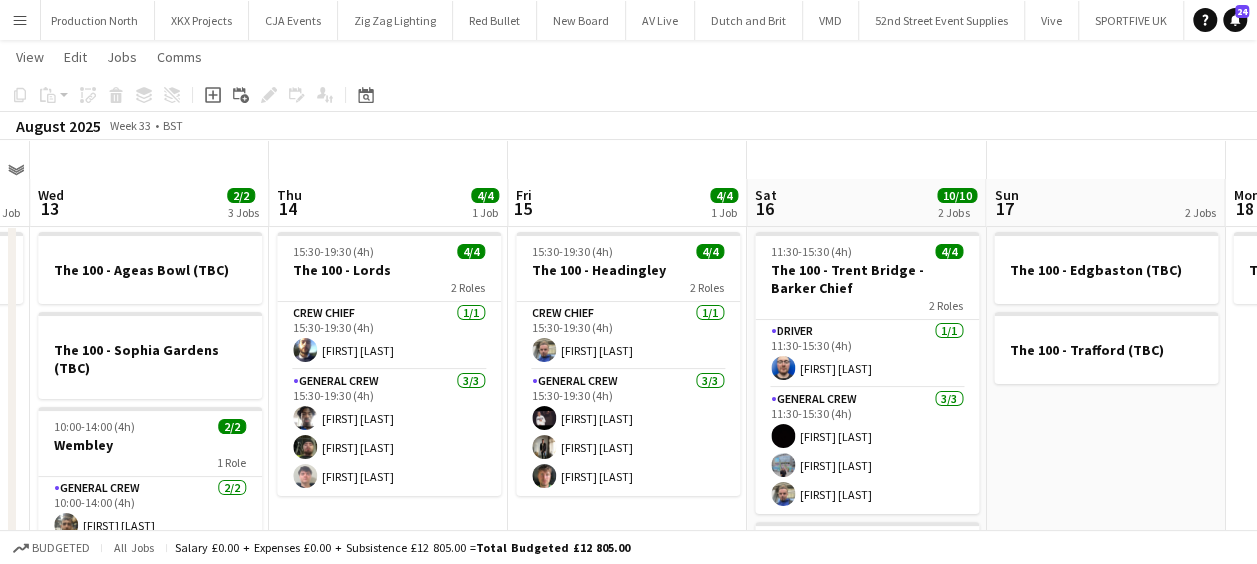 scroll, scrollTop: 0, scrollLeft: 0, axis: both 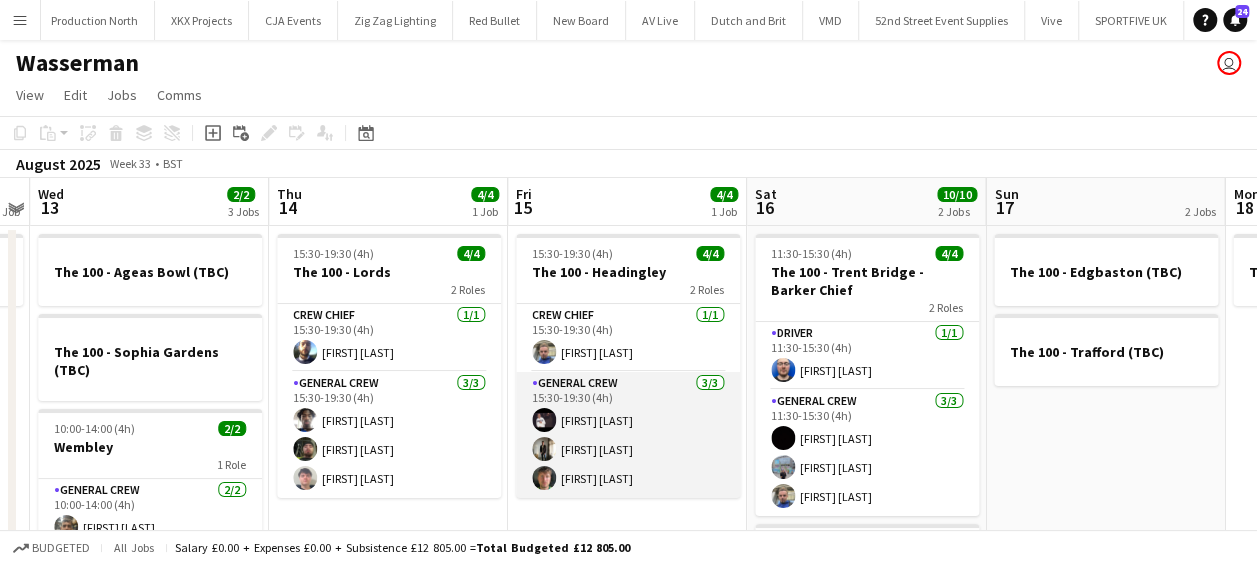 click at bounding box center (544, 478) 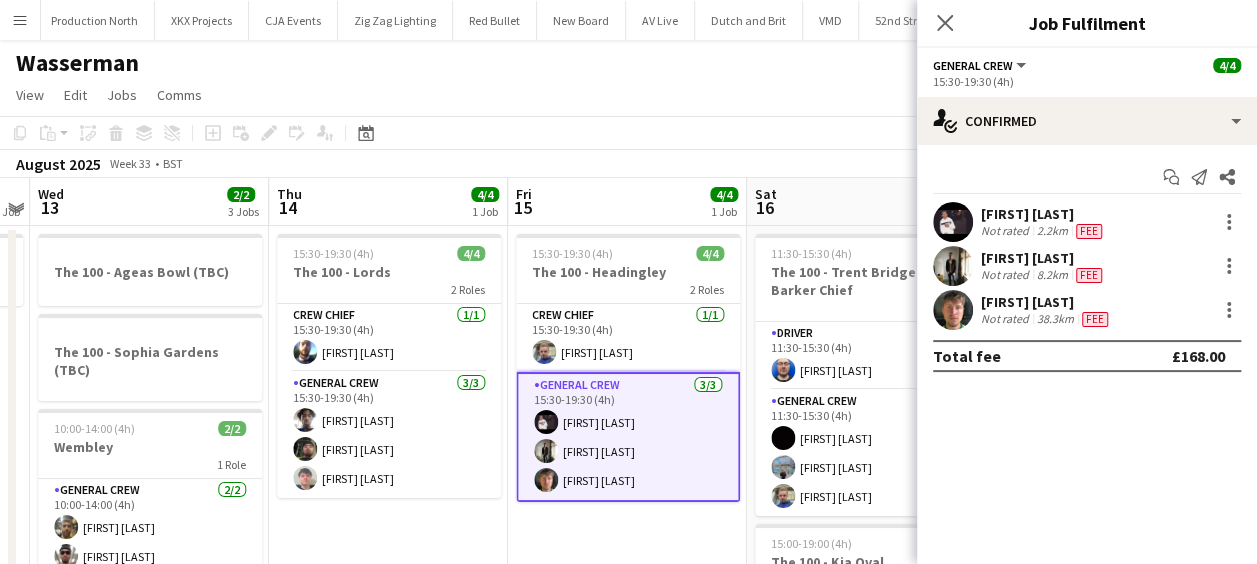 click at bounding box center (953, 310) 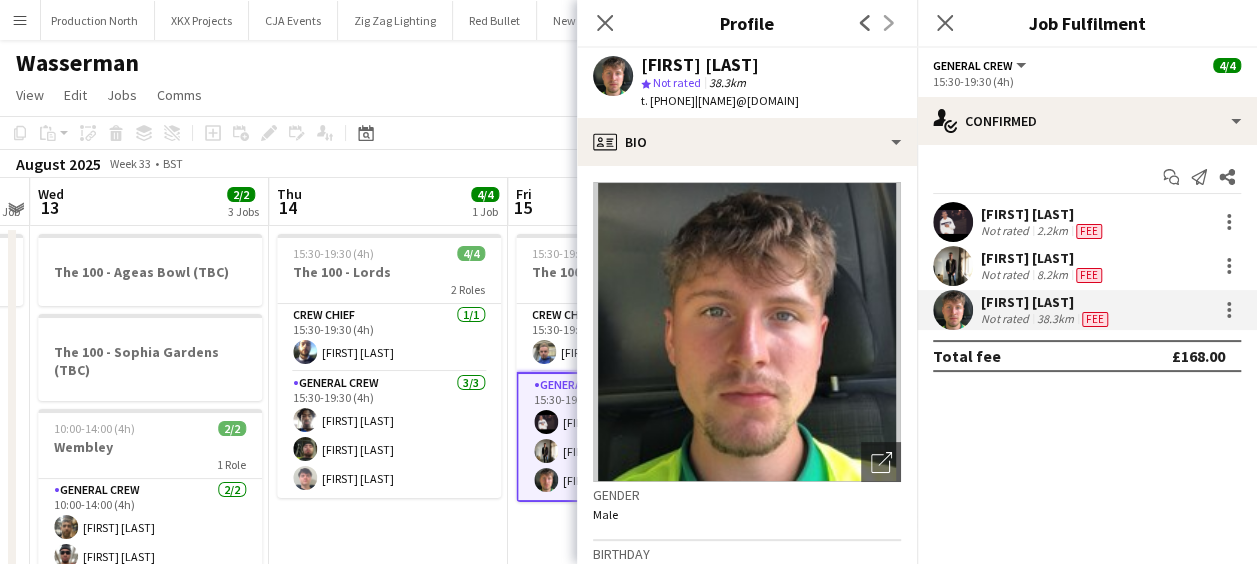 click 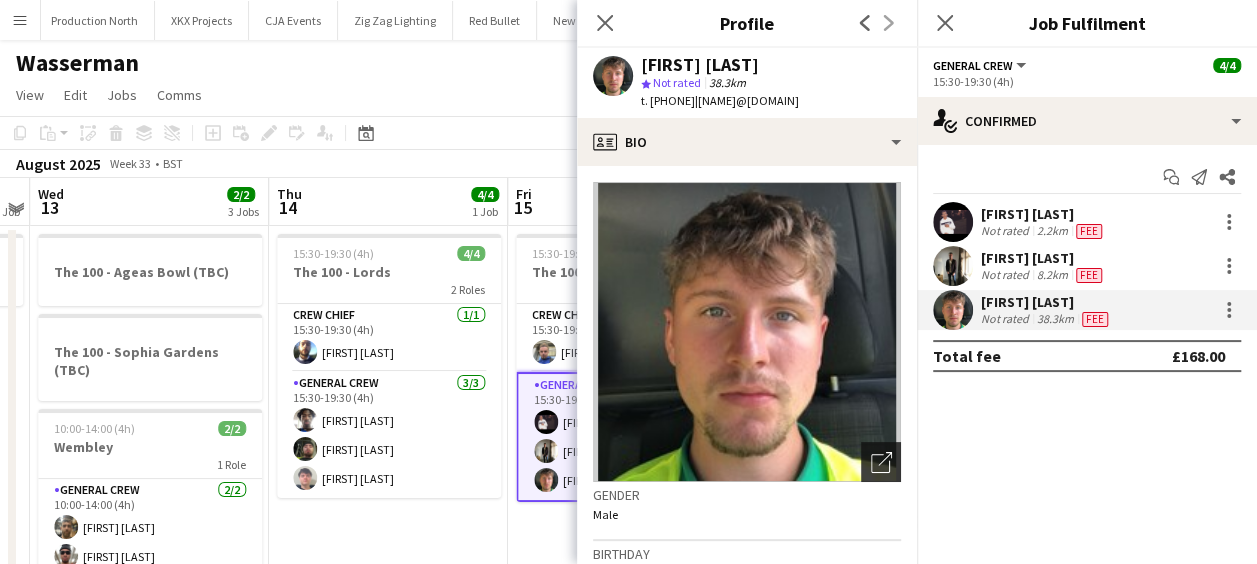click on "Open photos pop-in" 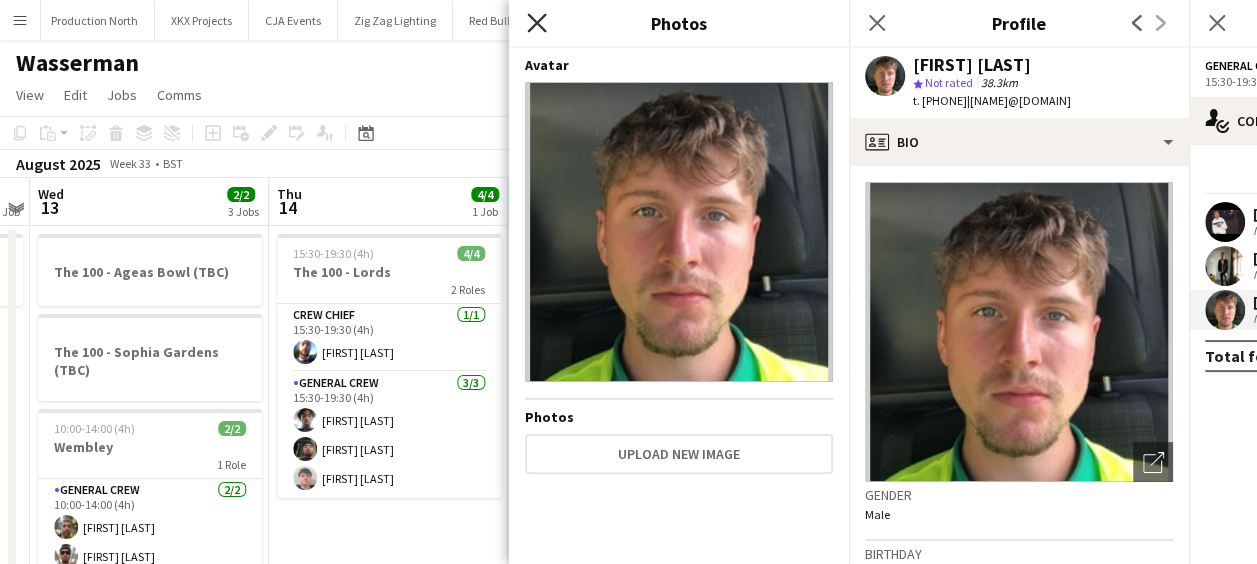 click 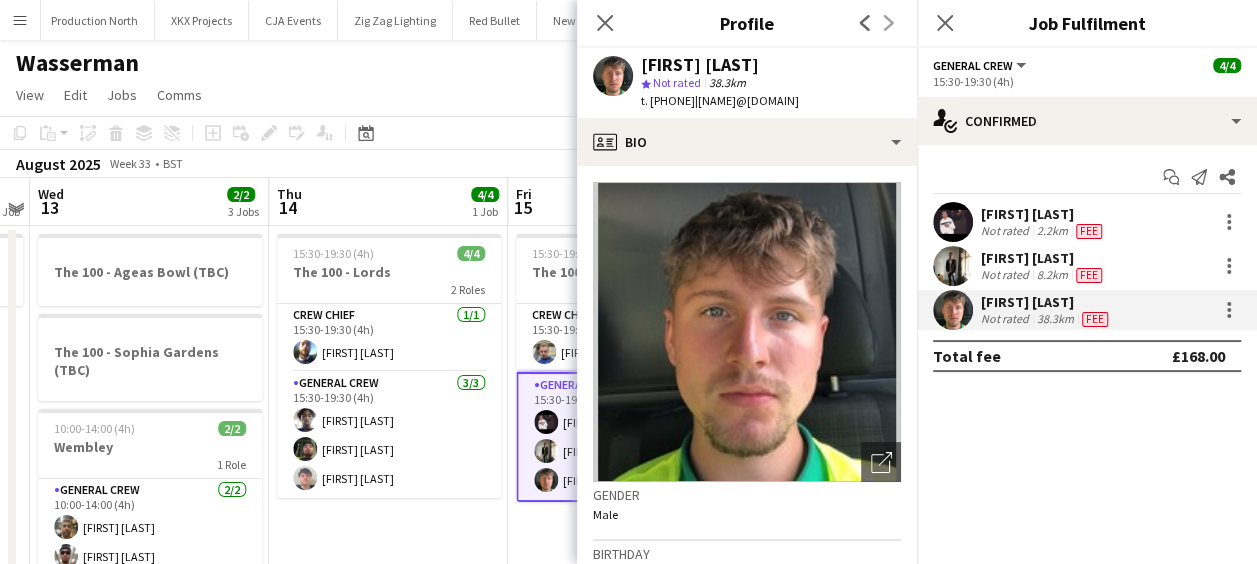 click at bounding box center (953, 222) 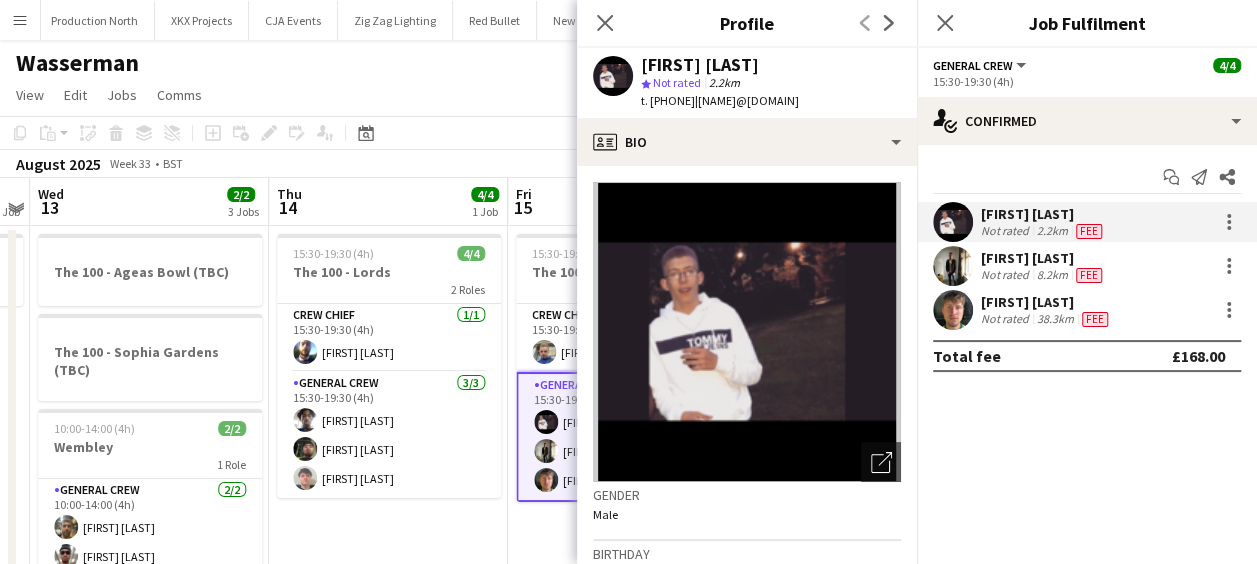 click at bounding box center (953, 266) 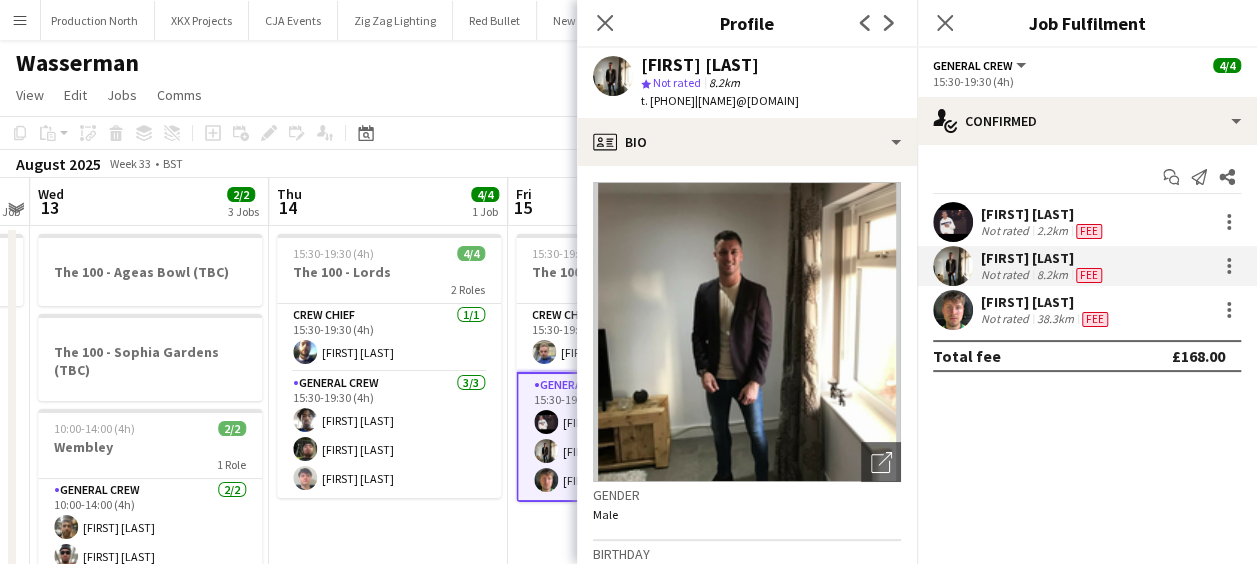 click on "View  Day view expanded Day view collapsed Month view Date picker Jump to today Expand Linked Jobs Collapse Linked Jobs  Edit  Copy Ctrl+C  Paste  Without Crew Ctrl+V With Crew Ctrl+Shift+V Paste as linked job  Group  Group Ungroup  Jobs  New Job Edit Job Delete Job New Linked Job Edit Linked Jobs Job fulfilment Promote Role Copy Role URL  Comms  Notify confirmed crew Create chat" 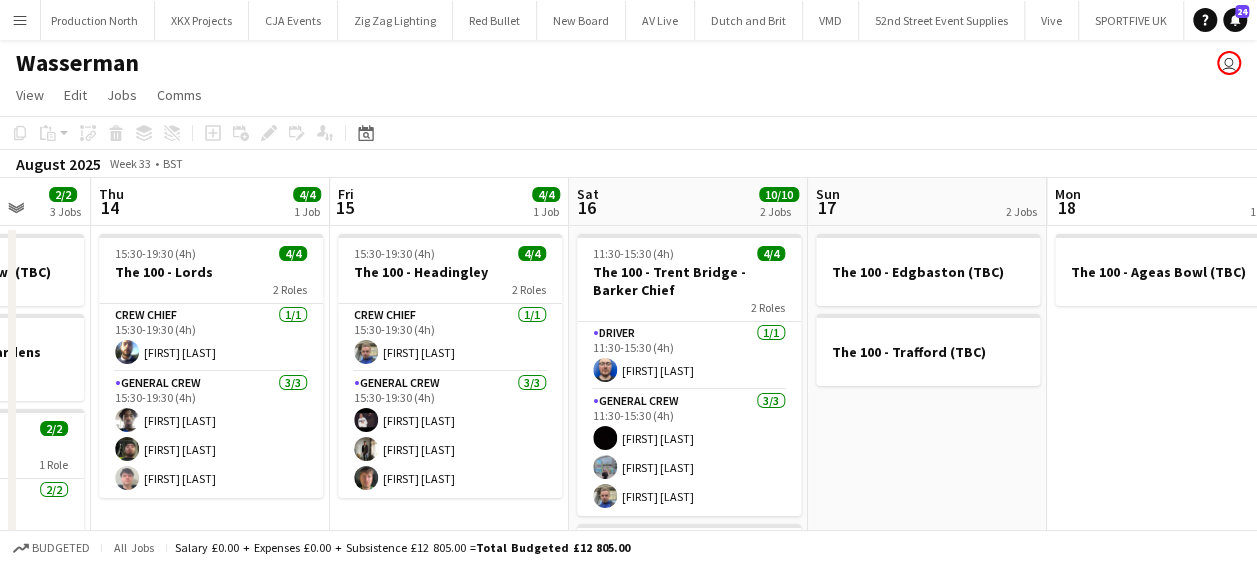 scroll, scrollTop: 0, scrollLeft: 656, axis: horizontal 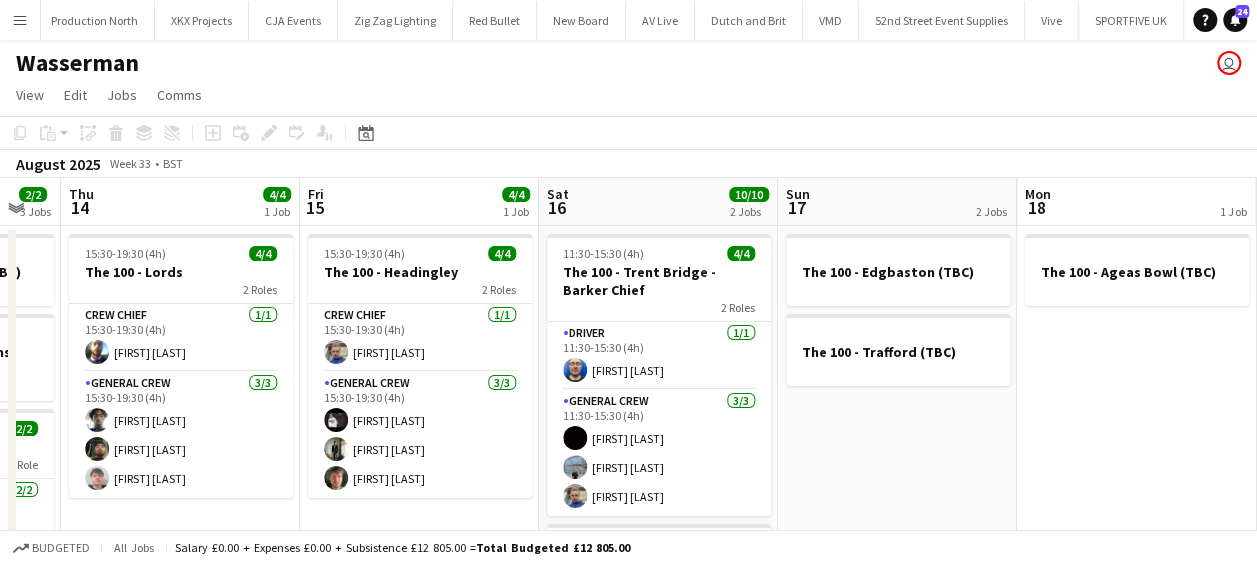 drag, startPoint x: 696, startPoint y: 463, endPoint x: 493, endPoint y: 462, distance: 203.00246 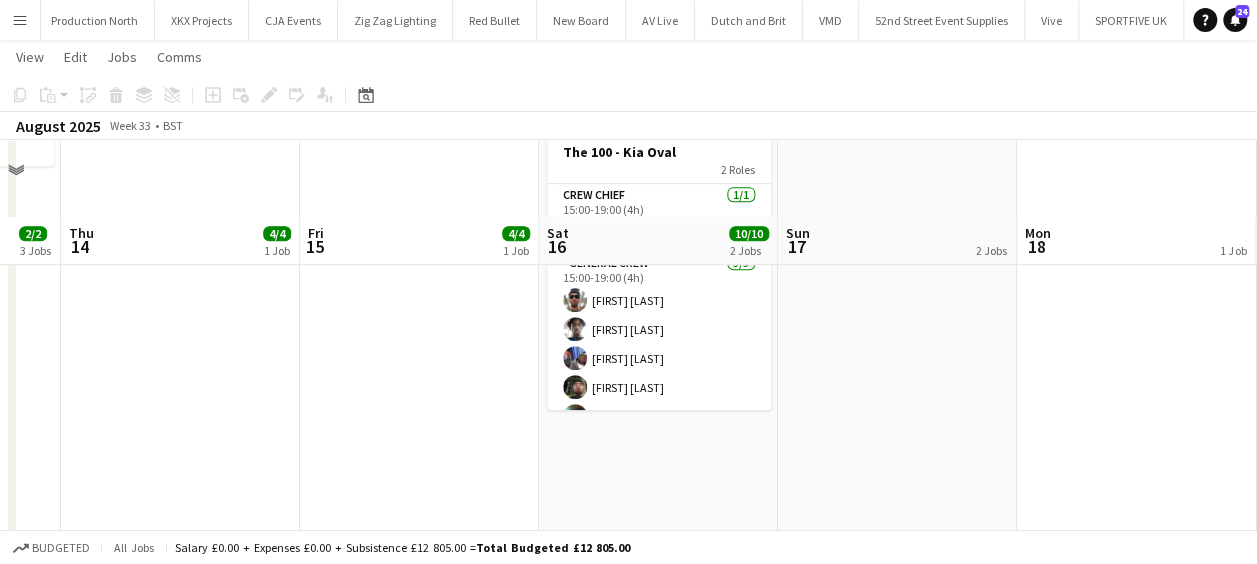 scroll, scrollTop: 500, scrollLeft: 0, axis: vertical 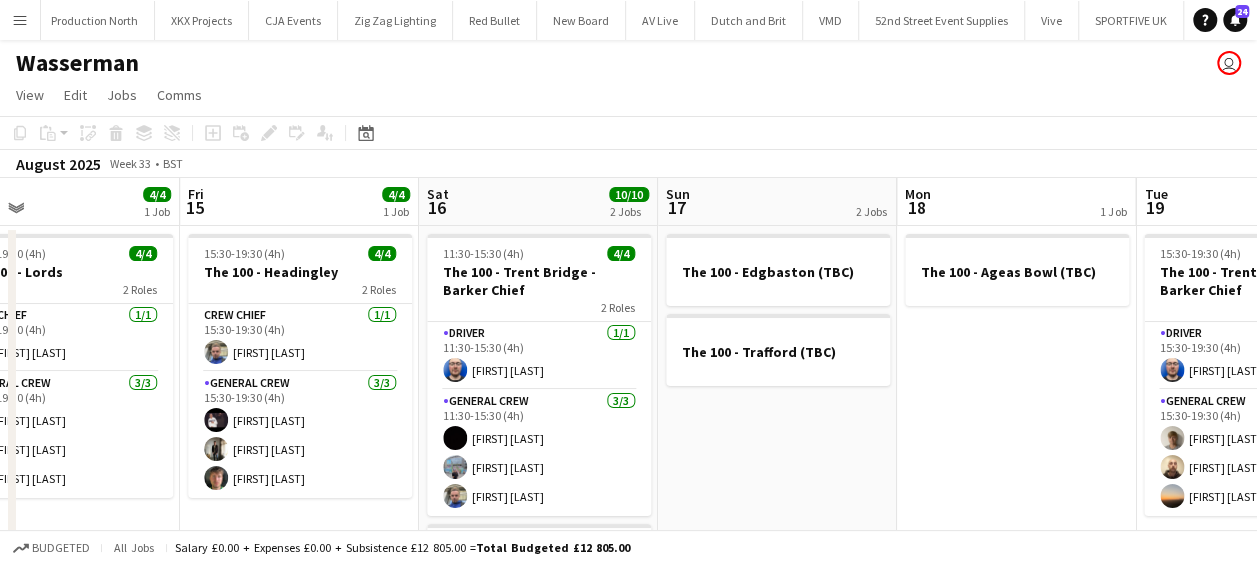 drag, startPoint x: 769, startPoint y: 458, endPoint x: 491, endPoint y: 442, distance: 278.46005 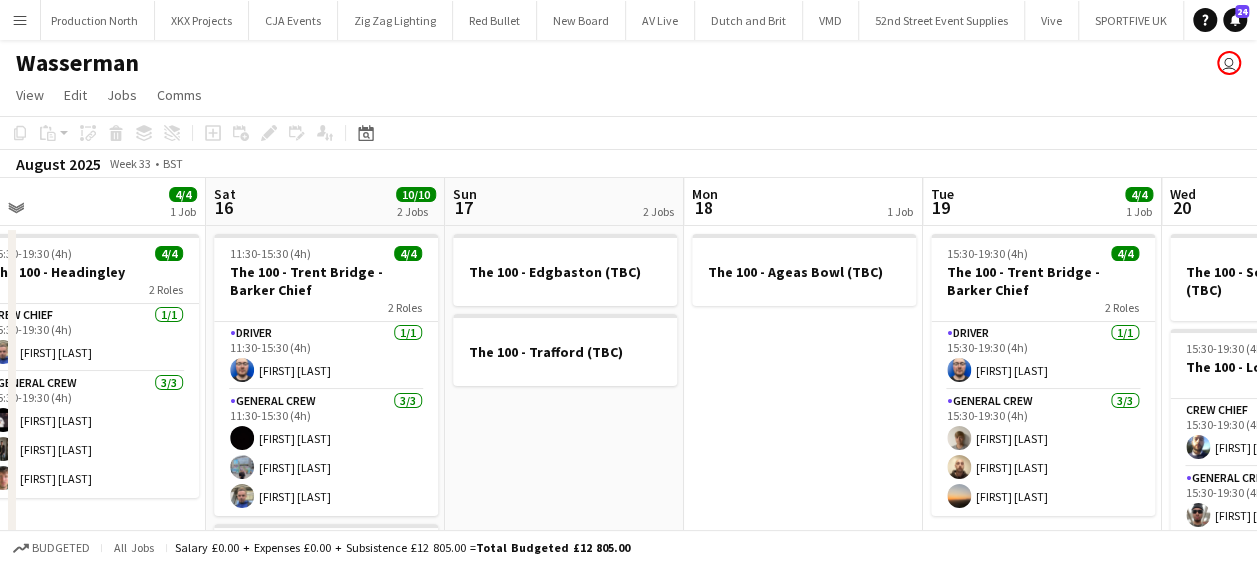 scroll, scrollTop: 0, scrollLeft: 482, axis: horizontal 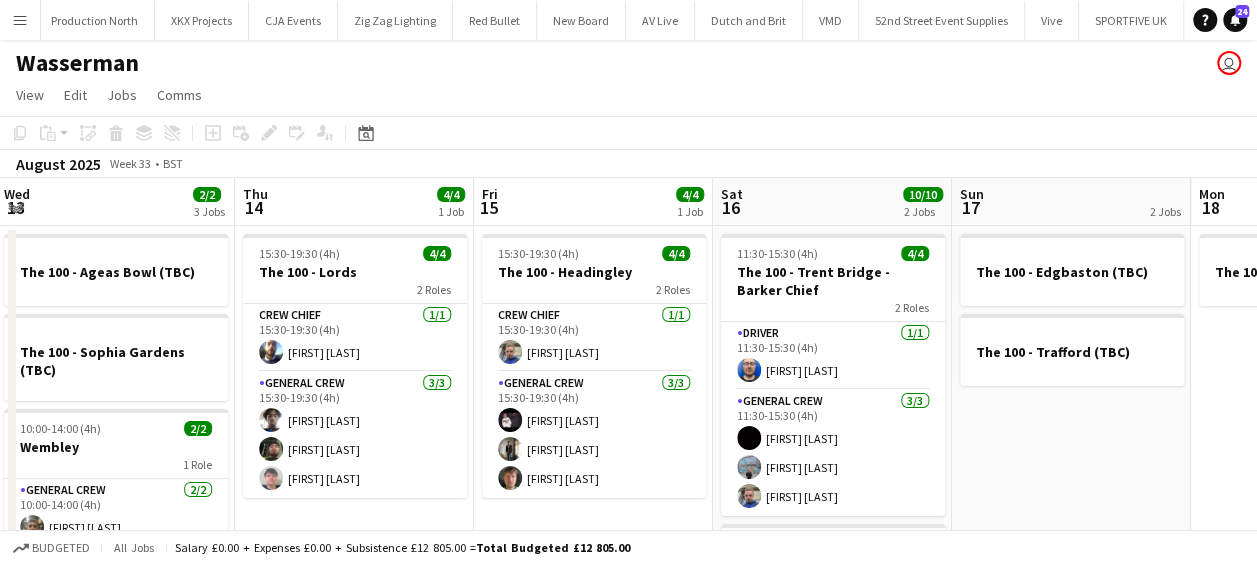drag, startPoint x: 564, startPoint y: 433, endPoint x: 1082, endPoint y: 433, distance: 518 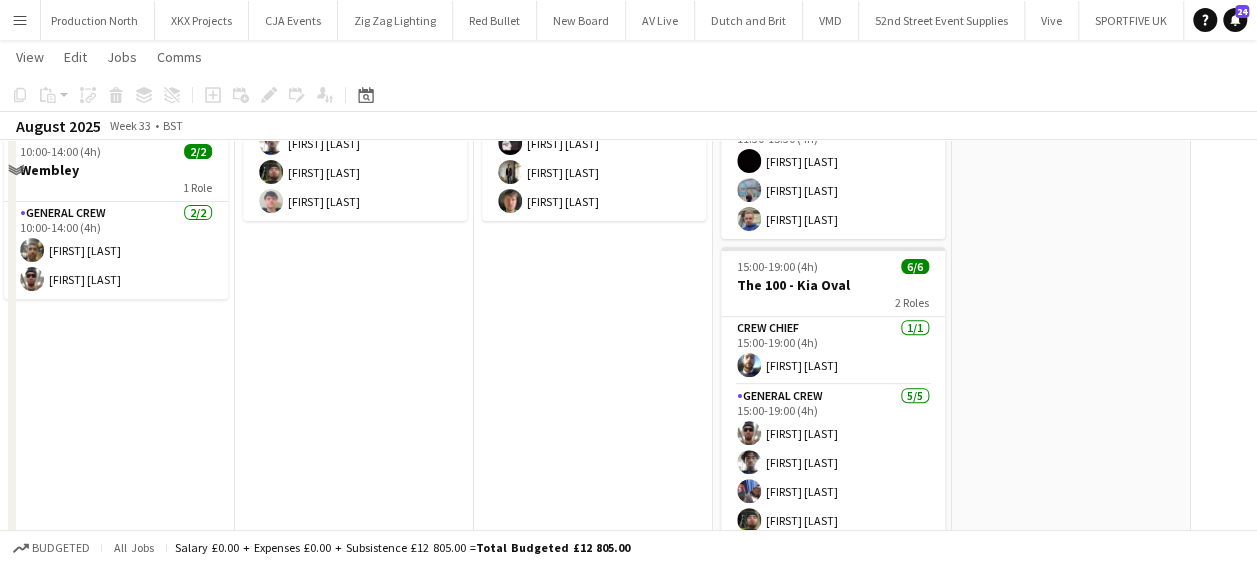 scroll, scrollTop: 300, scrollLeft: 0, axis: vertical 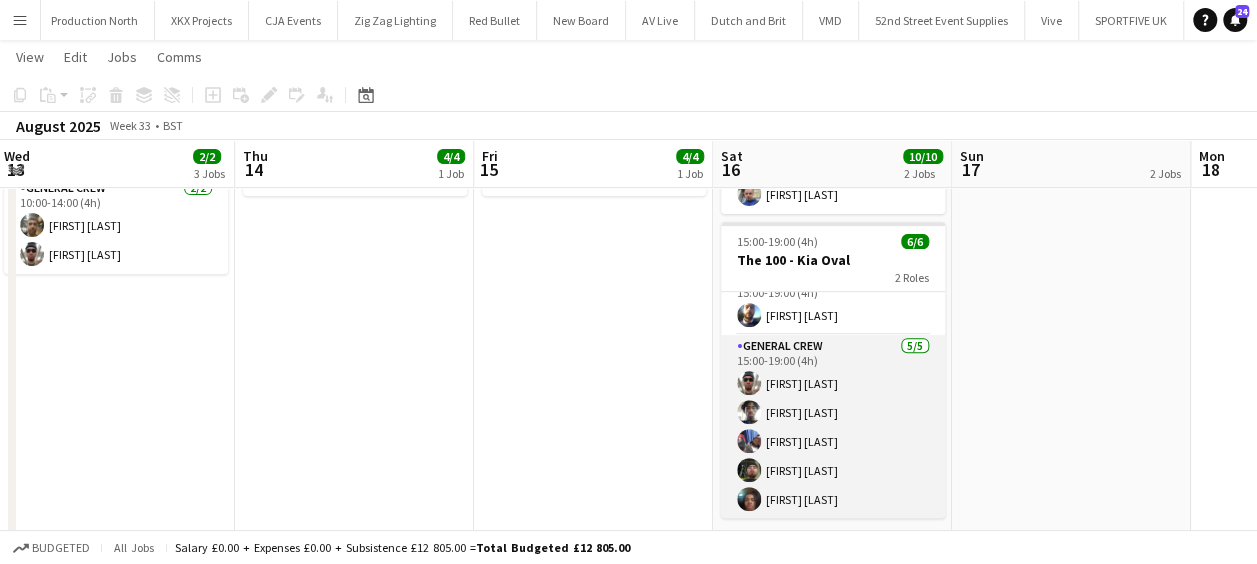 click at bounding box center [749, 499] 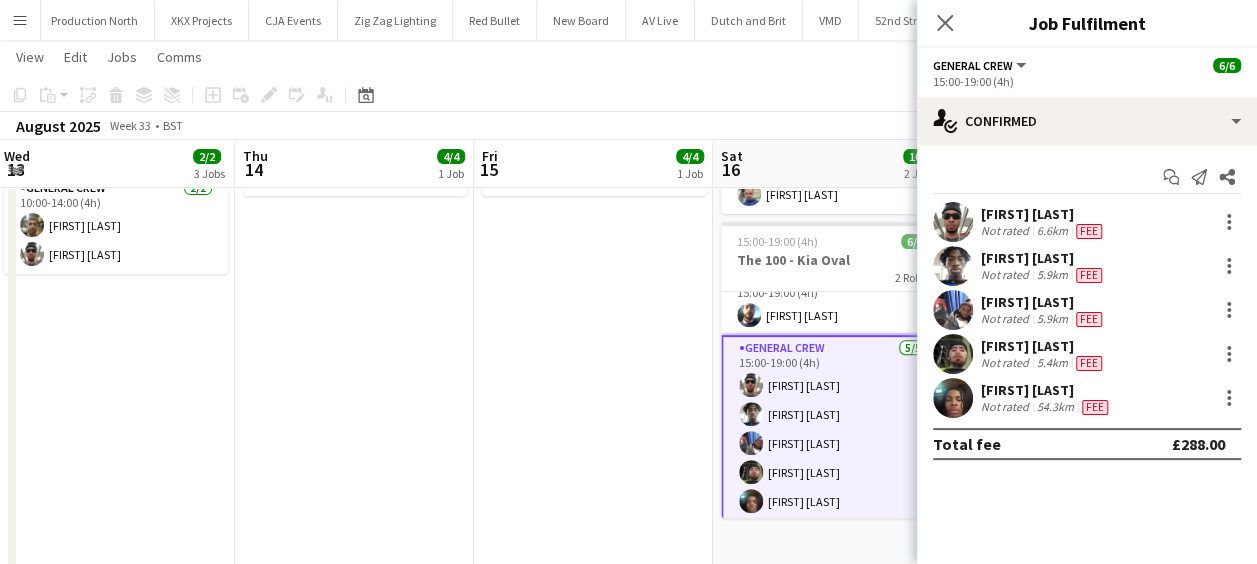 click at bounding box center [953, 398] 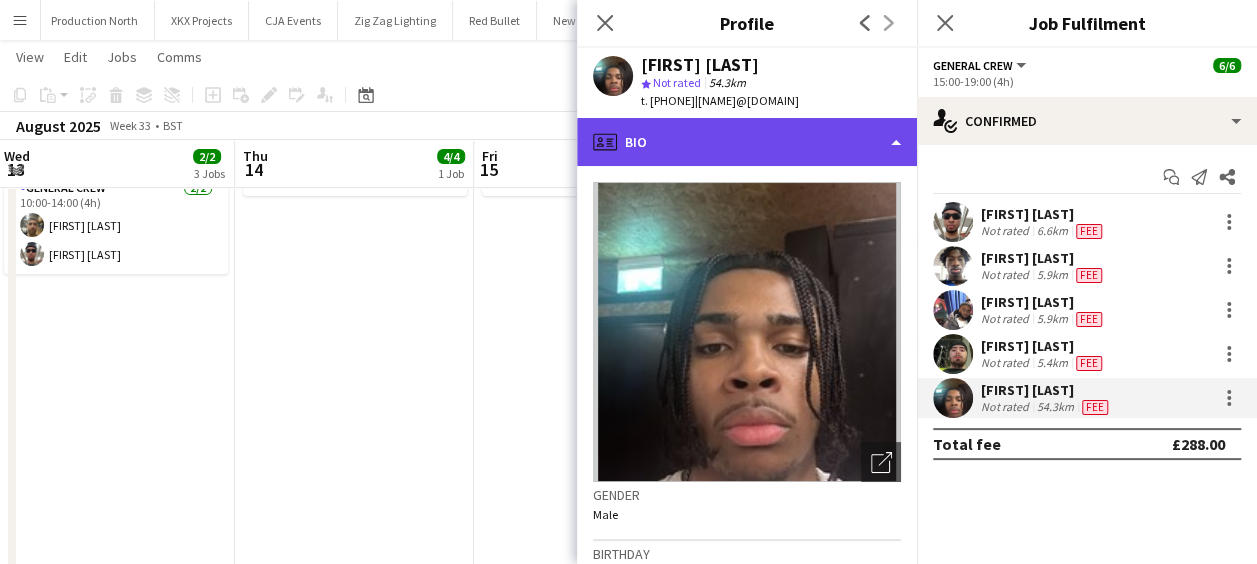 click on "profile
Bio" 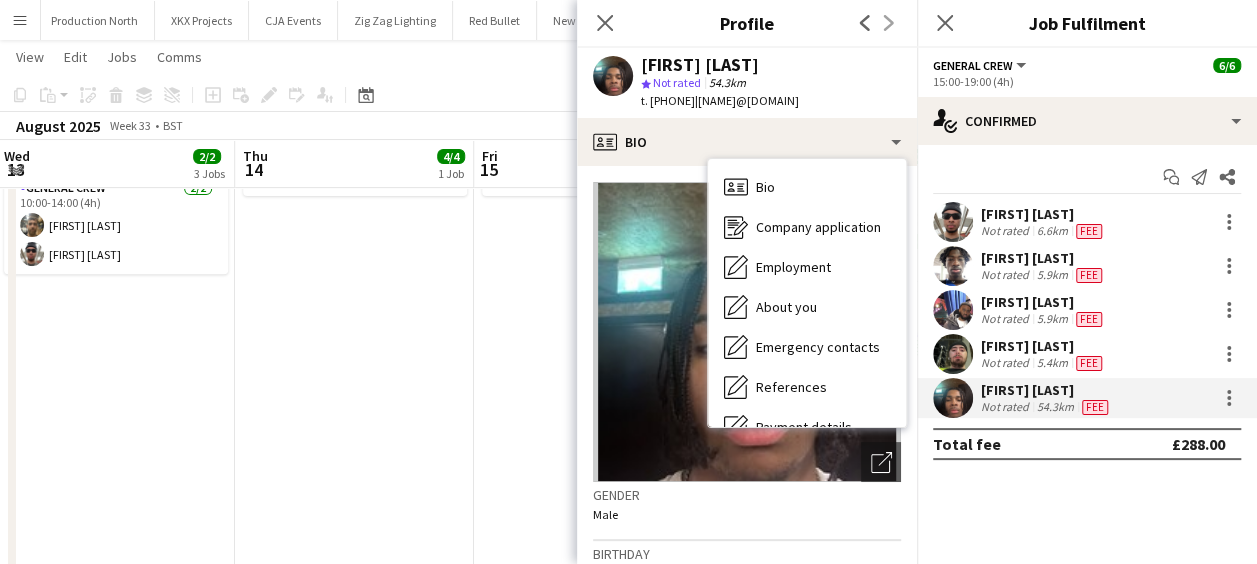 click on "[FIRST] [LAST]" 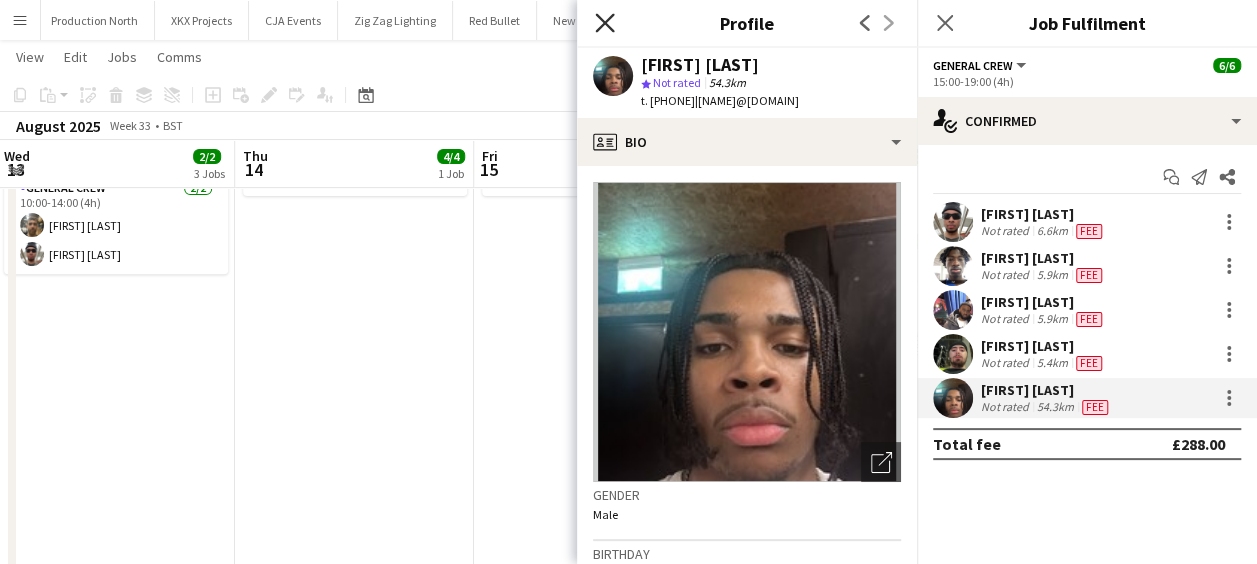 click on "Close pop-in" 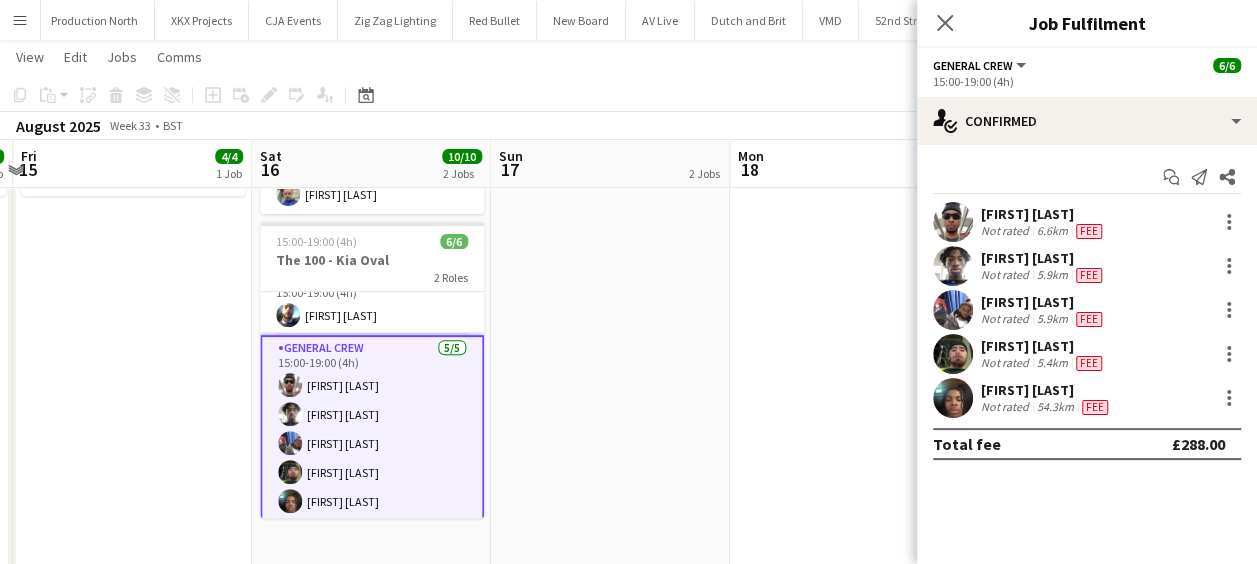 drag, startPoint x: 41, startPoint y: 288, endPoint x: 28, endPoint y: 284, distance: 13.601471 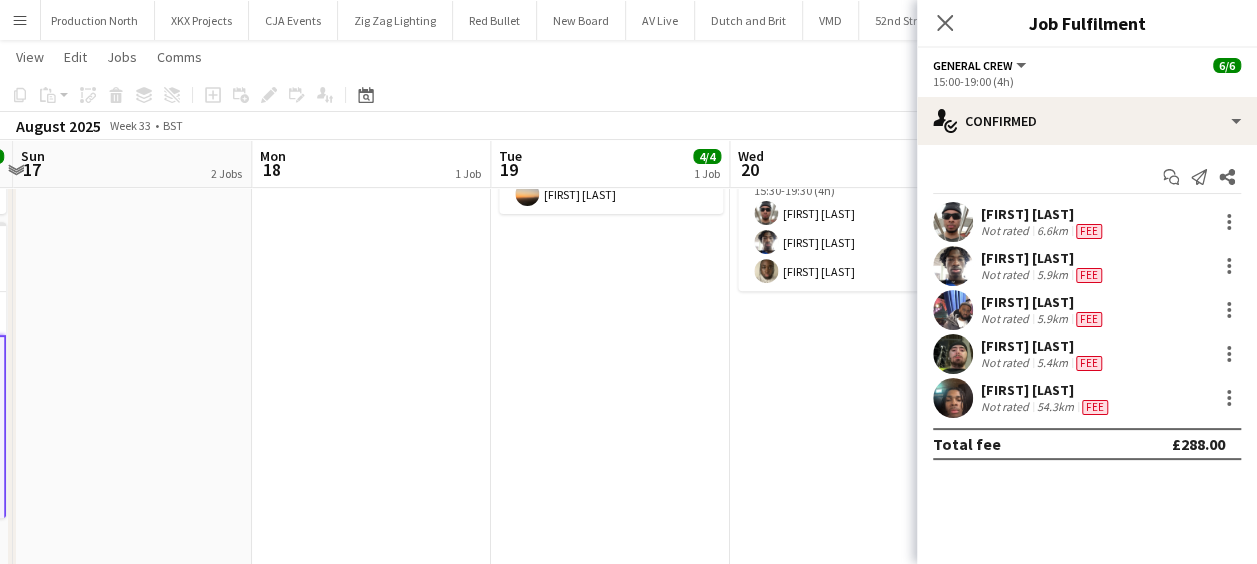 scroll, scrollTop: 0, scrollLeft: 547, axis: horizontal 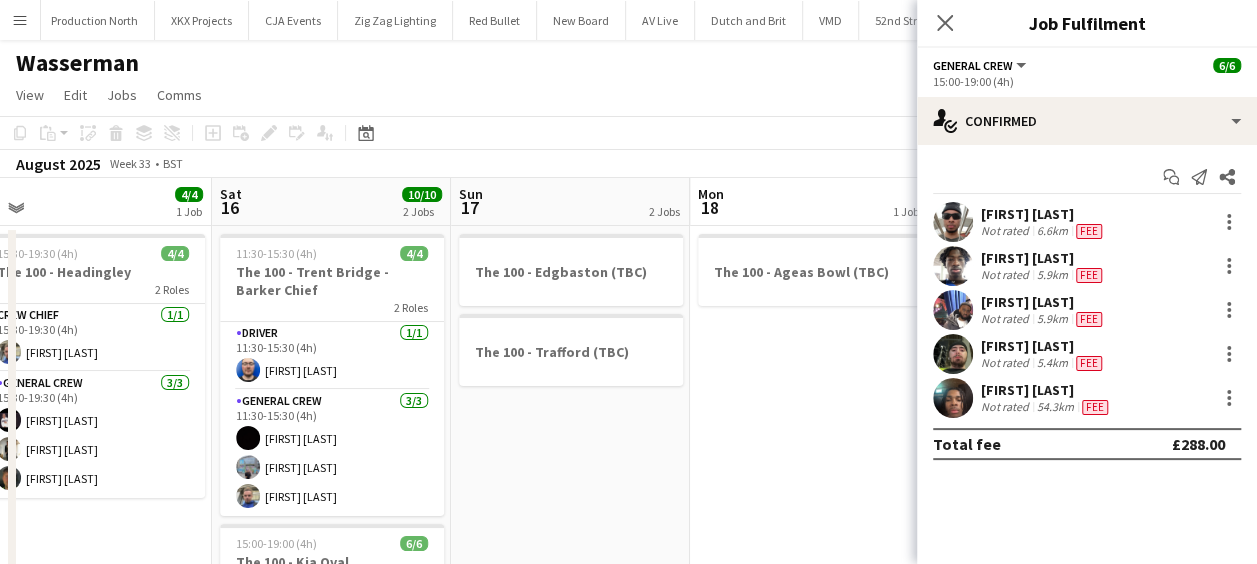 drag, startPoint x: 332, startPoint y: 402, endPoint x: 640, endPoint y: 418, distance: 308.4153 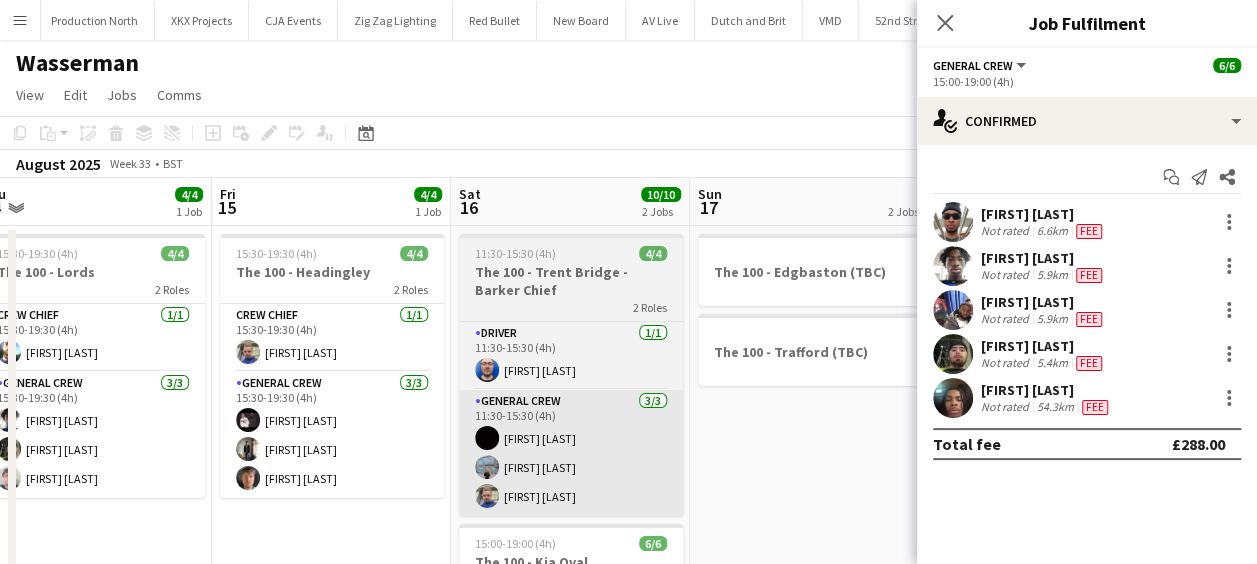 scroll, scrollTop: 0, scrollLeft: 473, axis: horizontal 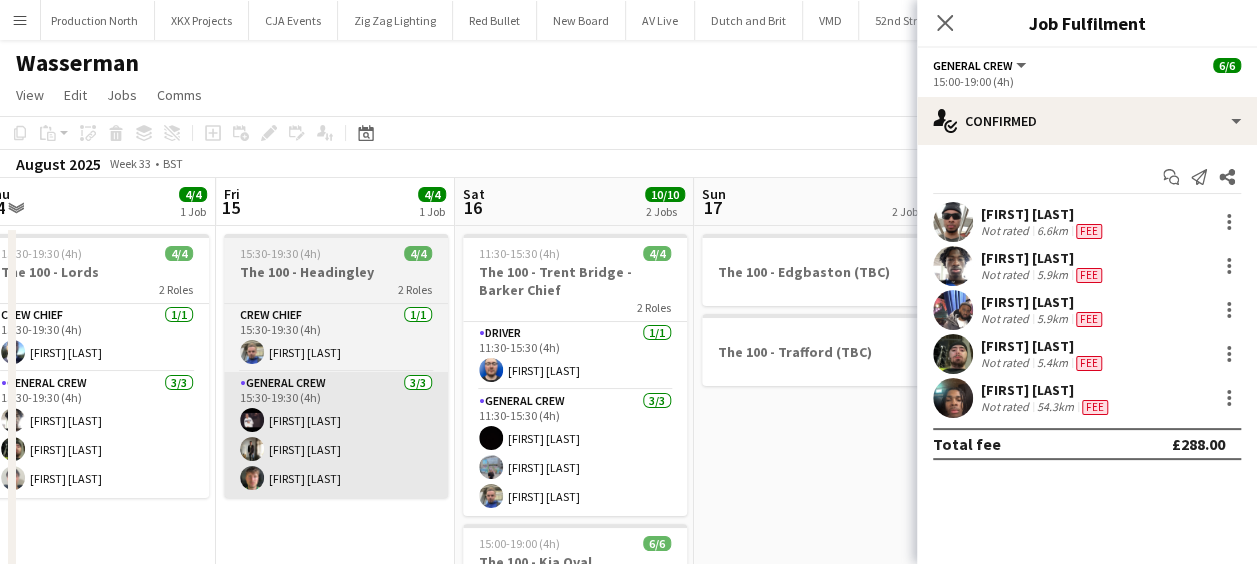 drag, startPoint x: 312, startPoint y: 418, endPoint x: 532, endPoint y: 420, distance: 220.0091 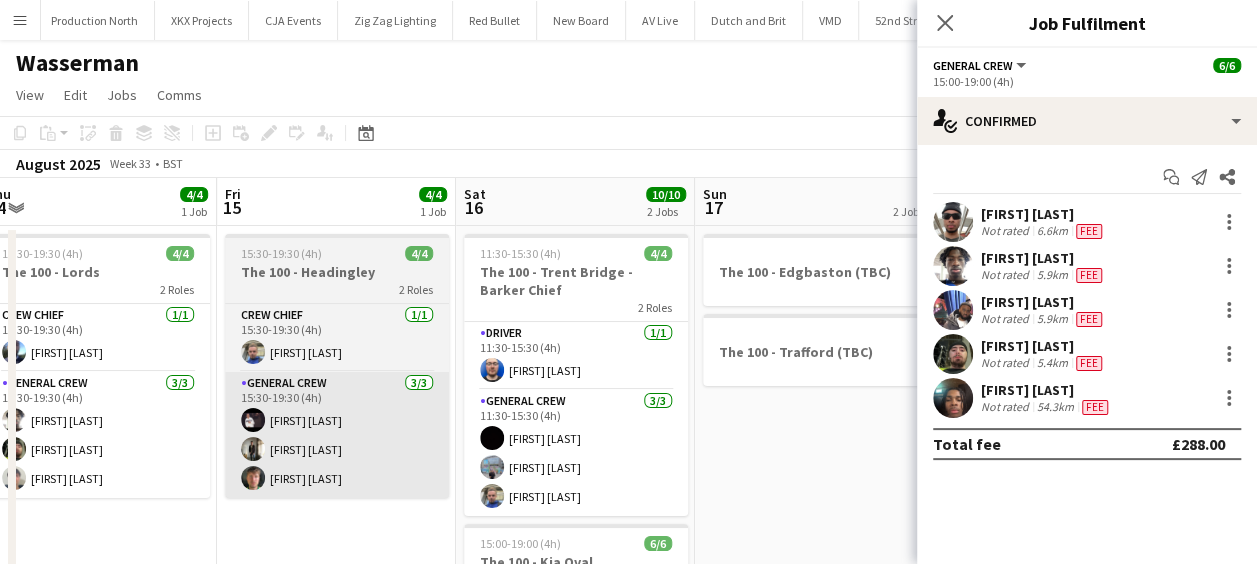 click on "Tue   12   1 Job   Wed   13   2/2   3 Jobs   Thu   14   4/4   1 Job   Fri   15   4/4   1 Job   Sat   16   10/10   2 Jobs   Sun   17   2 Jobs   Mon   18   1 Job   Tue   19   4/4   1 Job   Wed   20   4/4   2 Jobs   Thu   21   6/6   1 Job   Fri   22   1 Job      The 100 - Edgbaston (TBC)      The 100 - Ageas Bowl (TBC)      The 100 - Sophia Gardens (TBC)      10:00-14:00 (4h)    2/2   Wembley   1 Role   General Crew   2/2   10:00-14:00 (4h)
[FIRST] [LAST]     15:30-19:30 (4h)    4/4   The 100 - Lords    2 Roles   Crew Chief   1/1   15:30-19:30 (4h)
[FIRST] [LAST]  General Crew   3/3   15:30-19:30 (4h)
[FIRST] [LAST] [LAST] [LAST]     15:30-19:30 (4h)    4/4   The 100 - Headingley   2 Roles   Crew Chief   1/1   15:30-19:30 (4h)
[FIRST] [LAST]  General Crew   3/3   15:30-19:30 (4h)
[FIRST] [LAST] [LAST] [LAST]     11:30-15:30 (4h)    4/4   The 100 - Trent Bridge - Barker Chief   2 Roles   Driver   1/1   11:30-15:30 (4h)
[FIRST] [LAST]  General Crew   3/3  [LAST]" at bounding box center [628, 938] 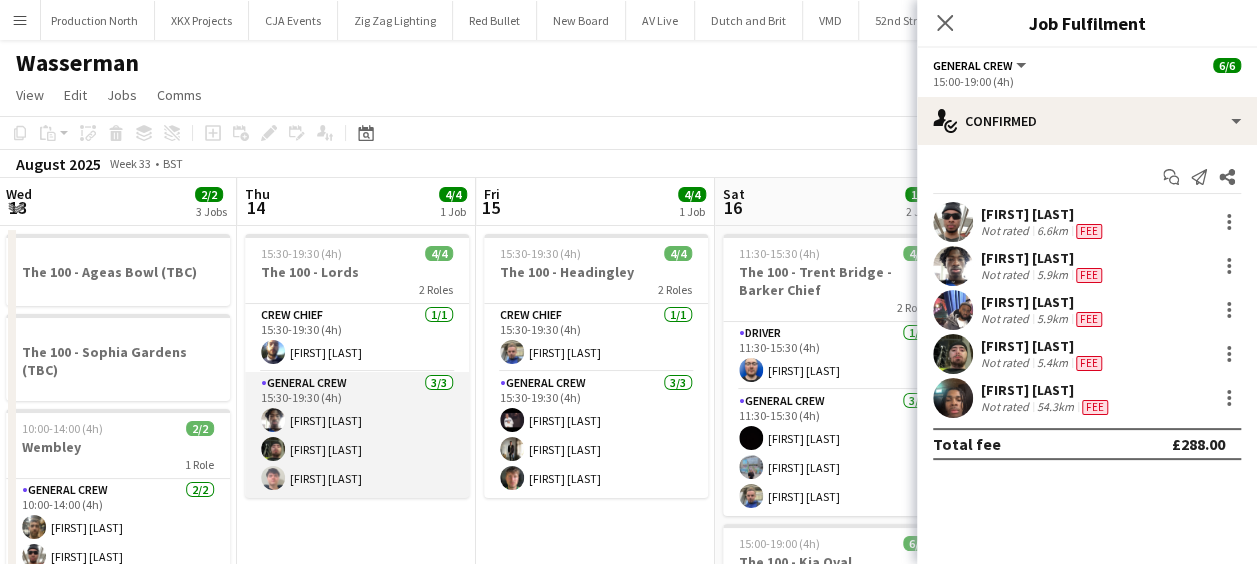 scroll, scrollTop: 0, scrollLeft: 498, axis: horizontal 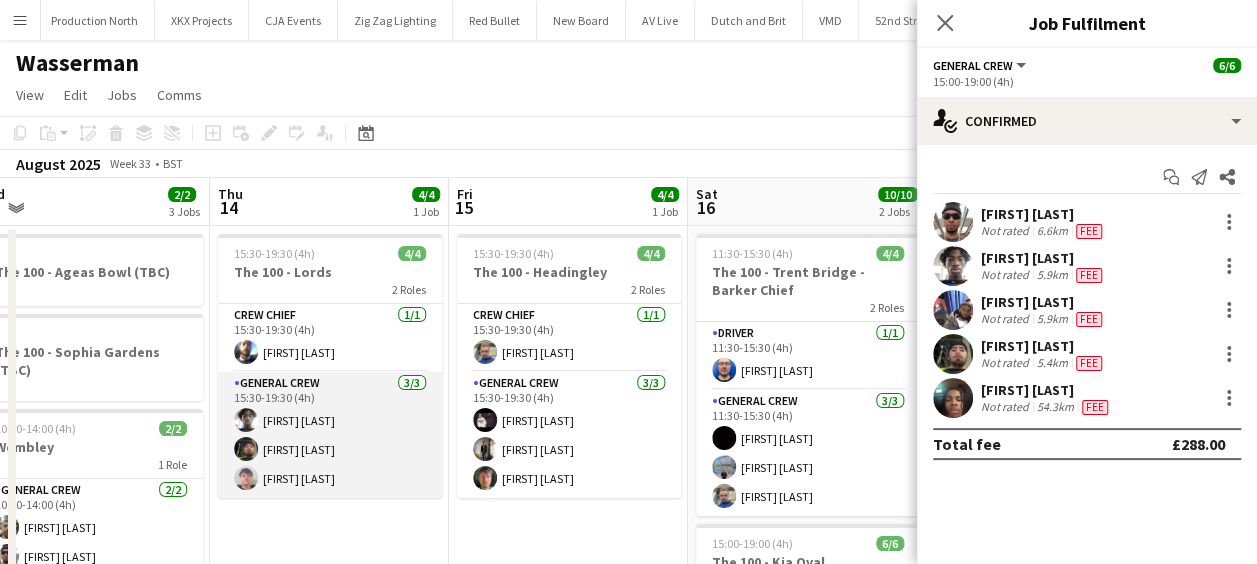 drag, startPoint x: 536, startPoint y: 430, endPoint x: 584, endPoint y: 434, distance: 48.166378 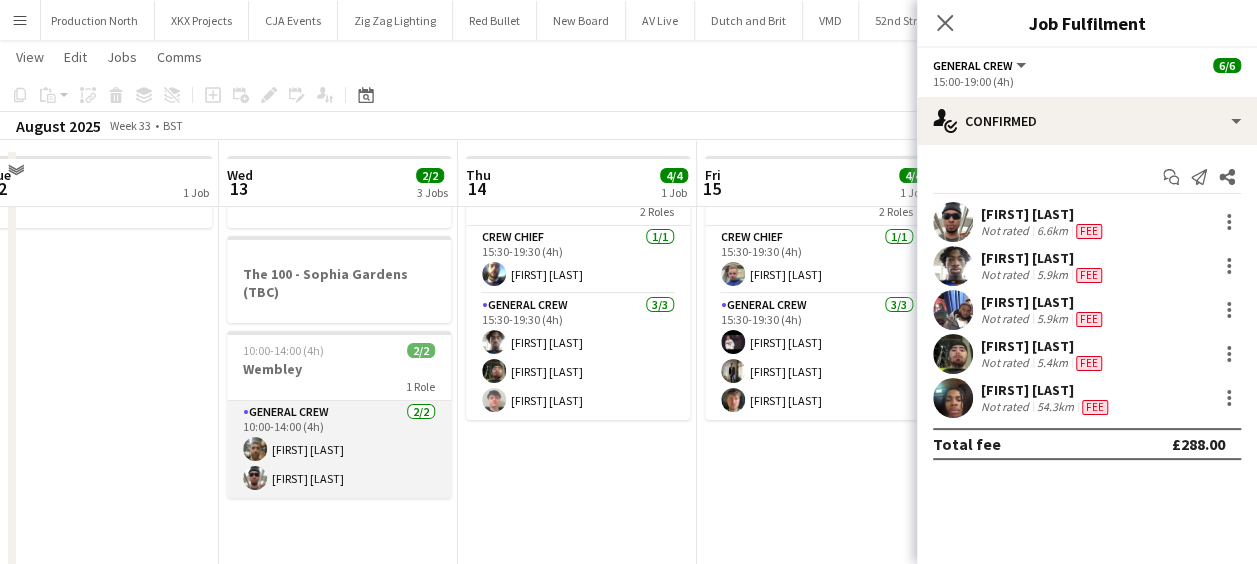 scroll, scrollTop: 100, scrollLeft: 0, axis: vertical 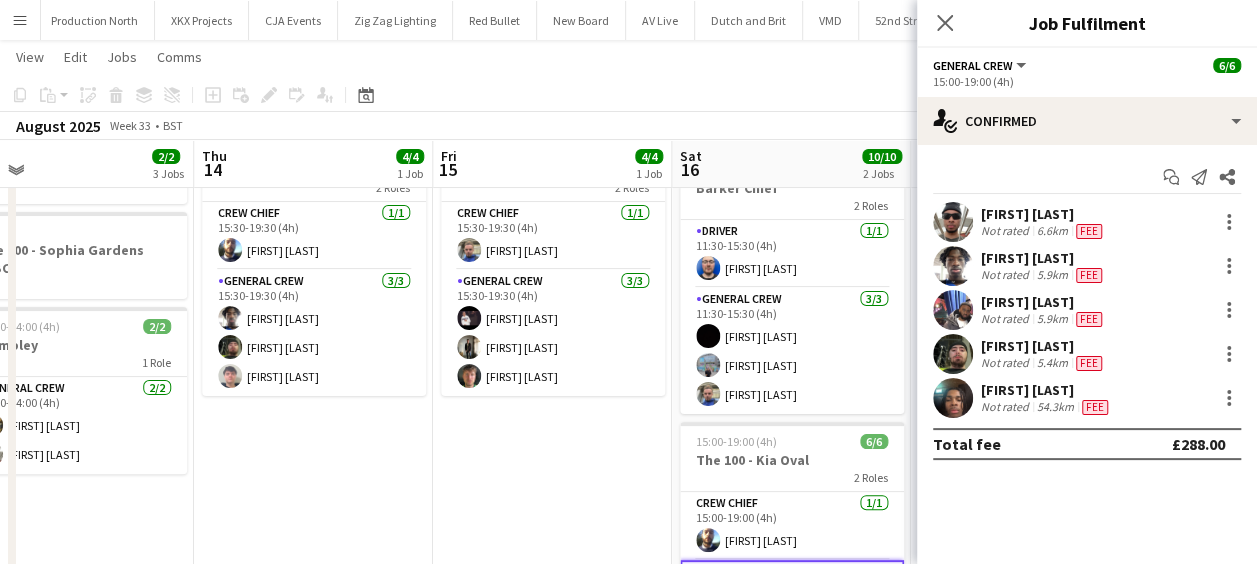 drag, startPoint x: 498, startPoint y: 443, endPoint x: 288, endPoint y: 445, distance: 210.00952 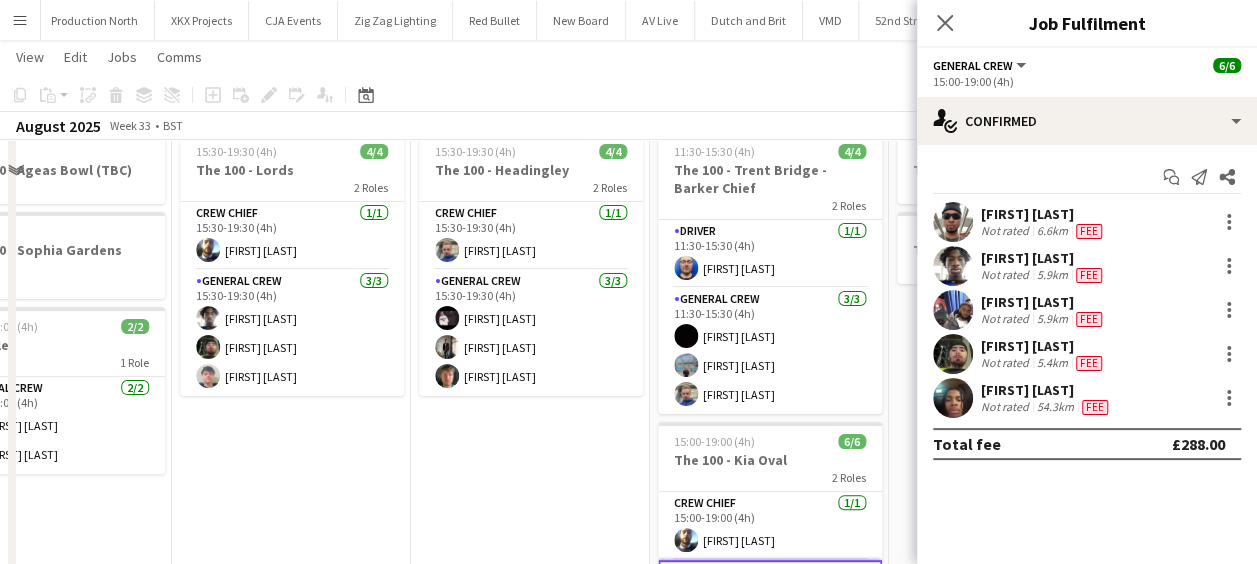 scroll, scrollTop: 0, scrollLeft: 0, axis: both 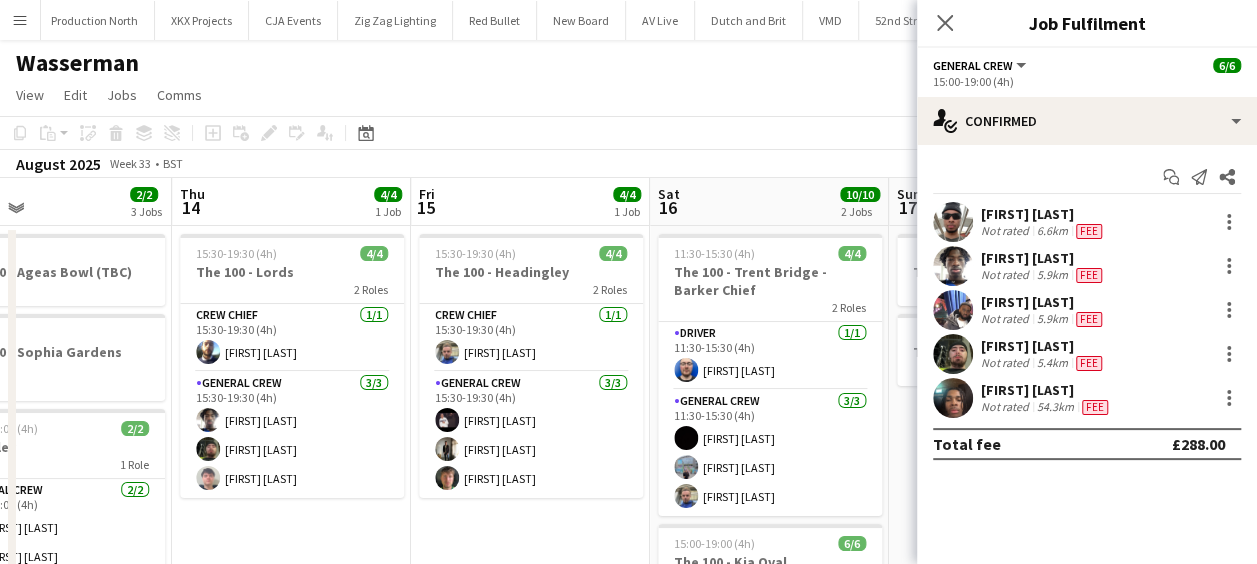click on "View  Day view expanded Day view collapsed Month view Date picker Jump to today Expand Linked Jobs Collapse Linked Jobs  Edit  Copy Ctrl+C  Paste  Without Crew Ctrl+V With Crew Ctrl+Shift+V Paste as linked job  Group  Group Ungroup  Jobs  New Job Edit Job Delete Job New Linked Job Edit Linked Jobs Job fulfilment Promote Role Copy Role URL  Comms  Notify confirmed crew Create chat" 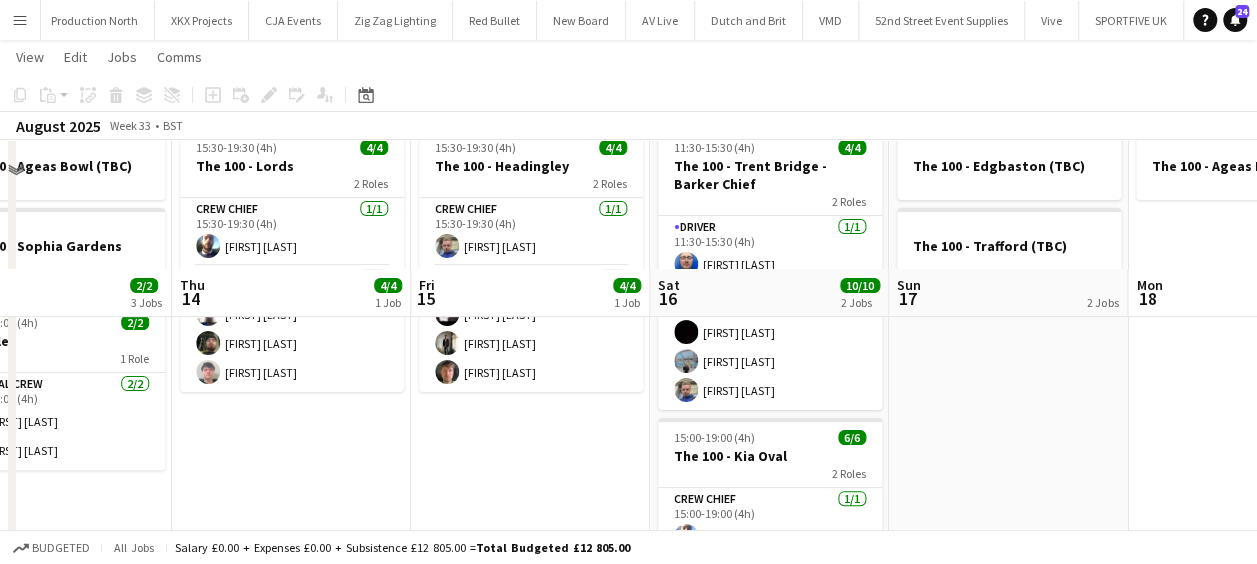 scroll, scrollTop: 300, scrollLeft: 0, axis: vertical 